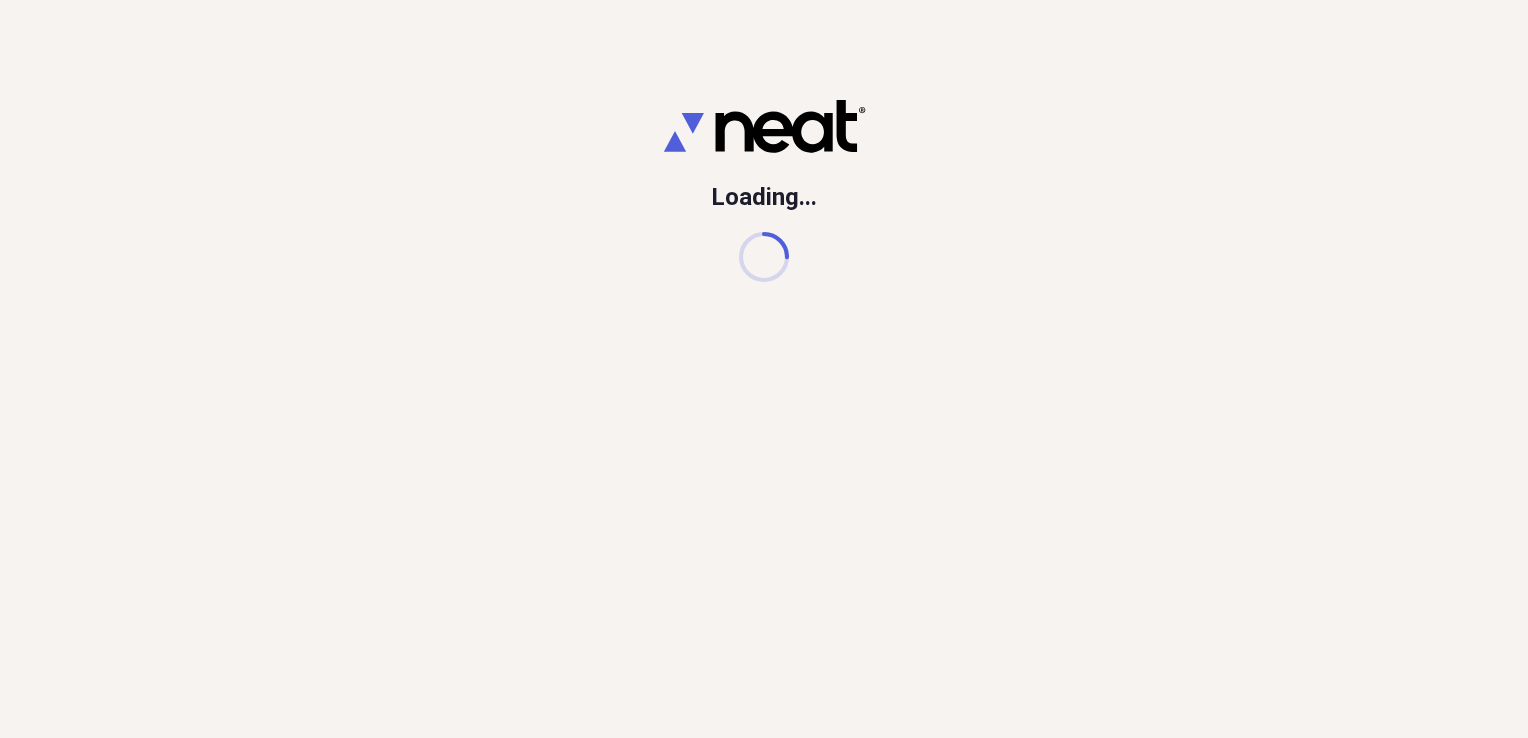 scroll, scrollTop: 0, scrollLeft: 0, axis: both 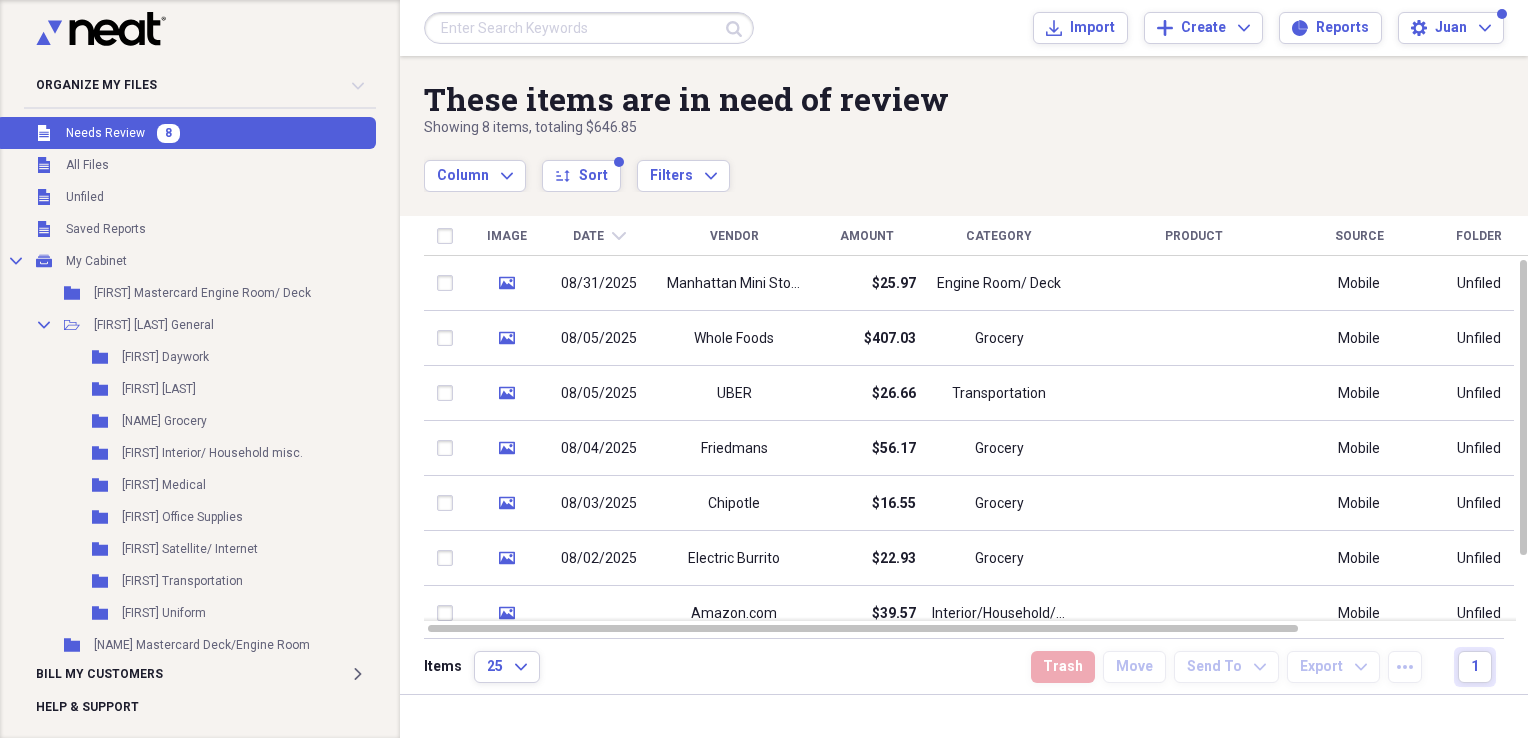 click on "Unfiled Needs Review 8" at bounding box center (186, 133) 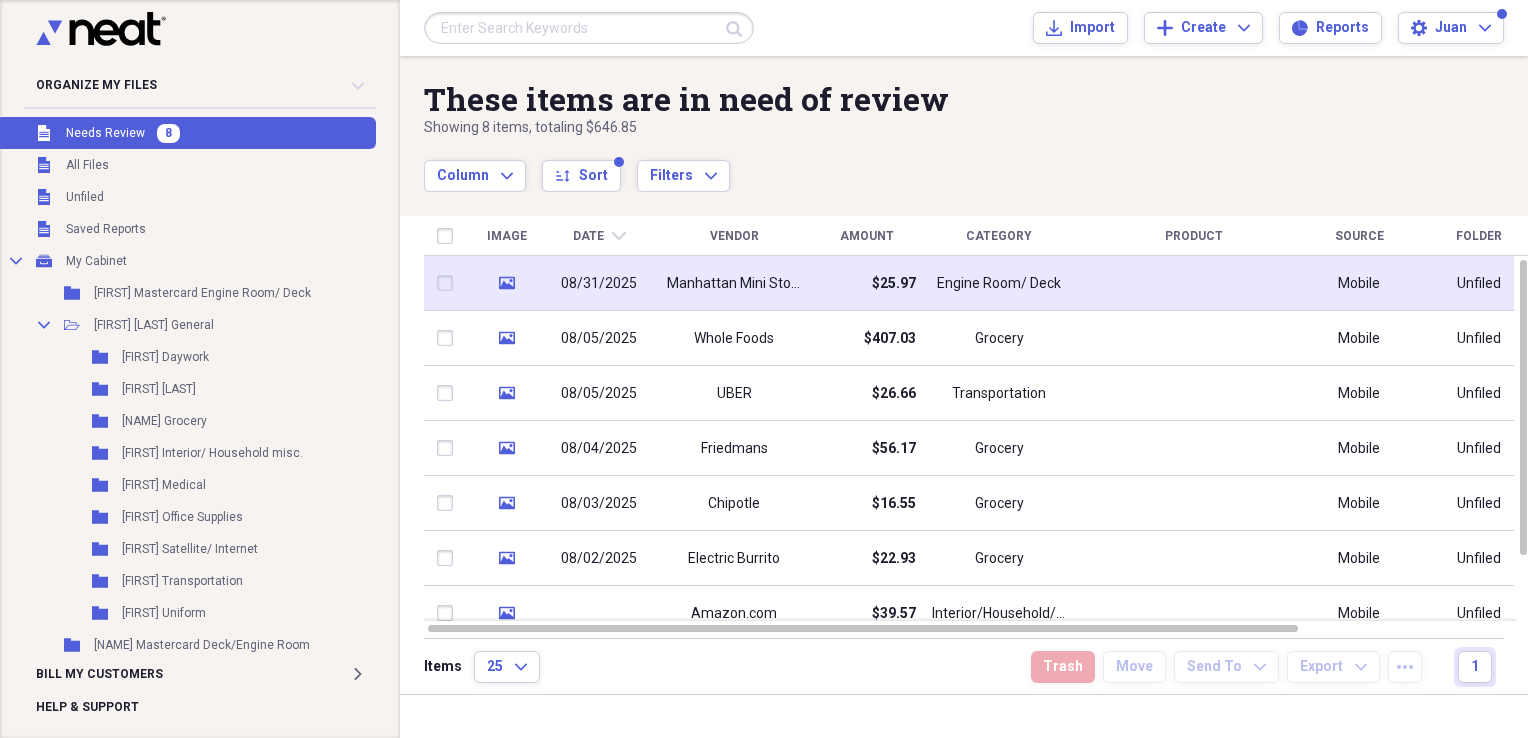 click on "08/31/2025" at bounding box center (599, 283) 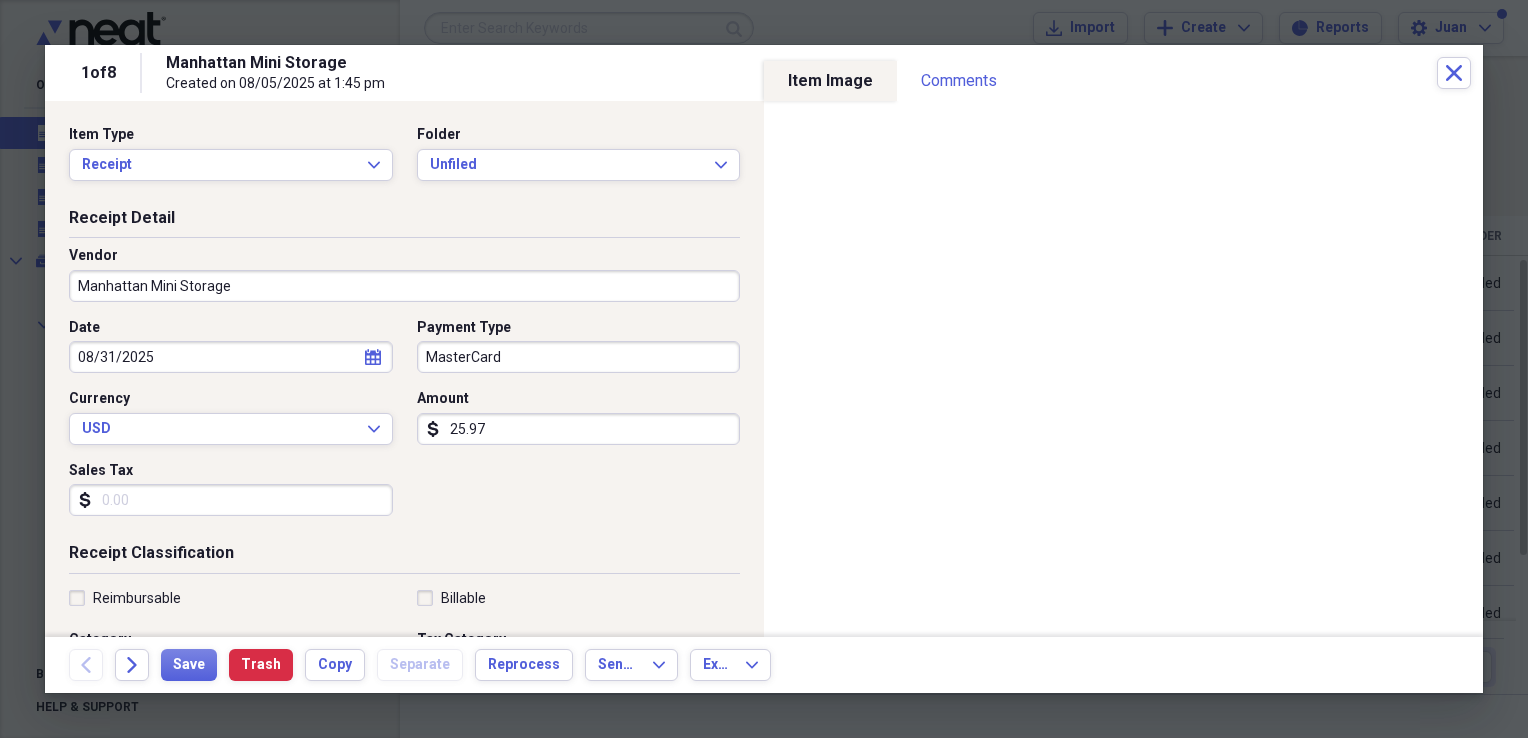 click on "08/31/2025" at bounding box center (231, 357) 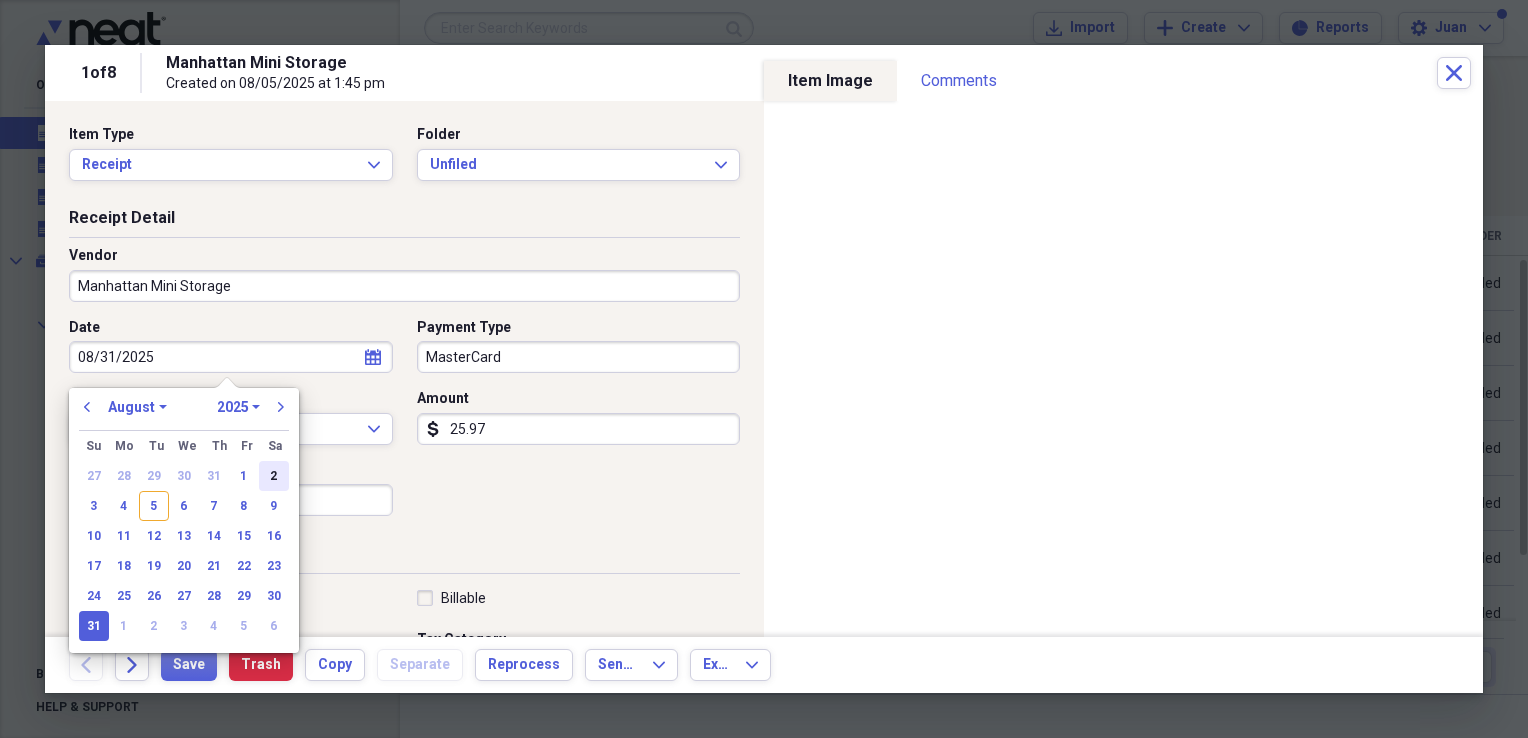 click on "2" at bounding box center [274, 476] 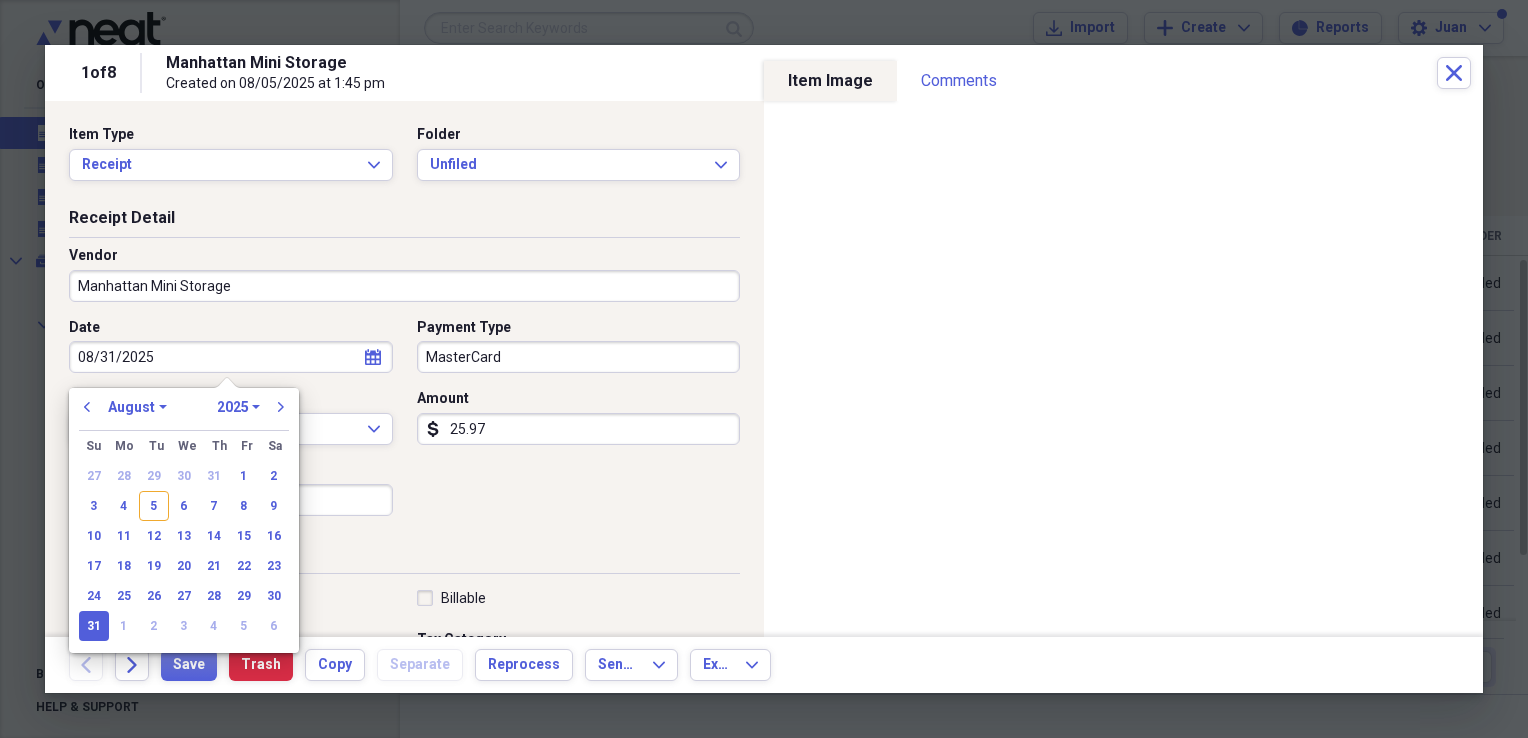 type on "08/02/2025" 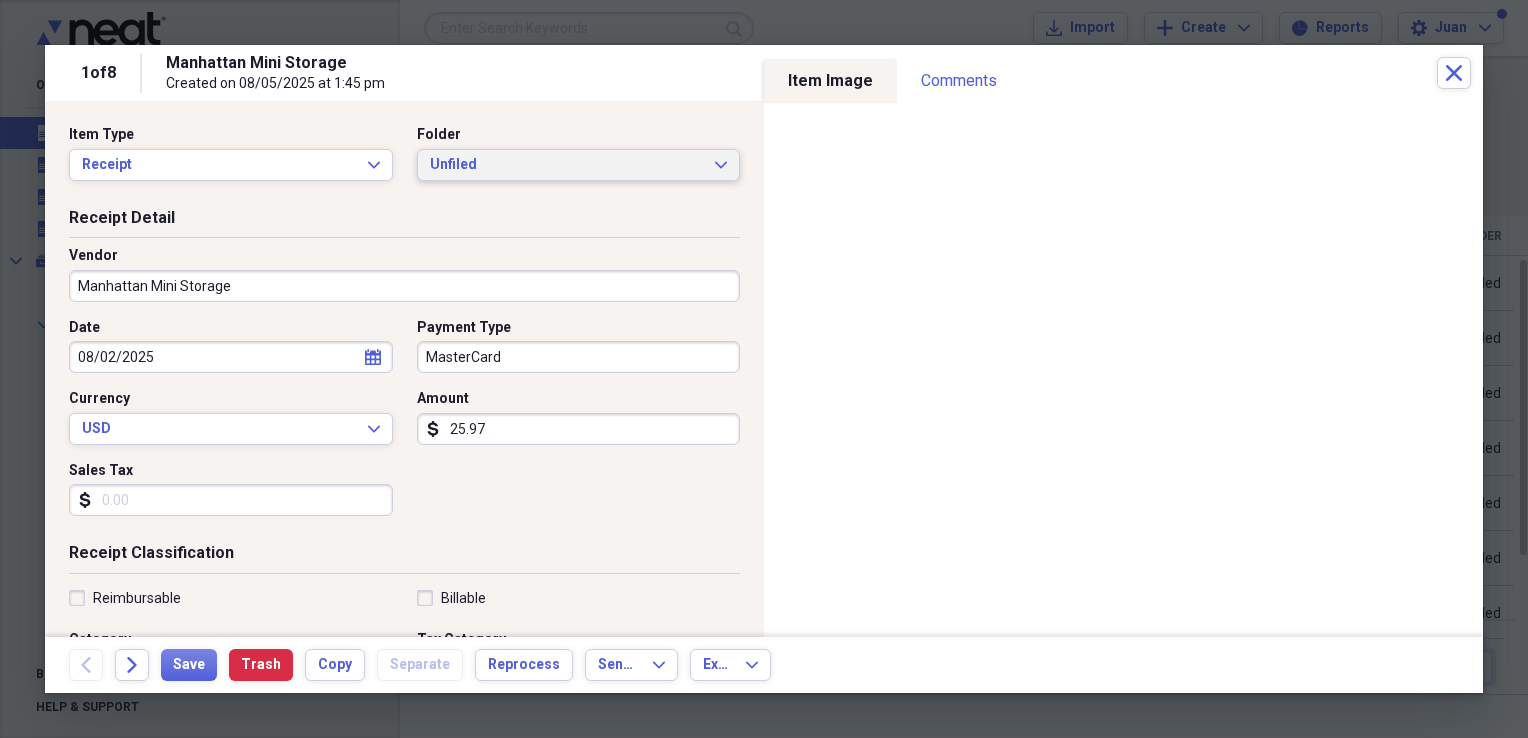 click on "Unfiled" at bounding box center (567, 165) 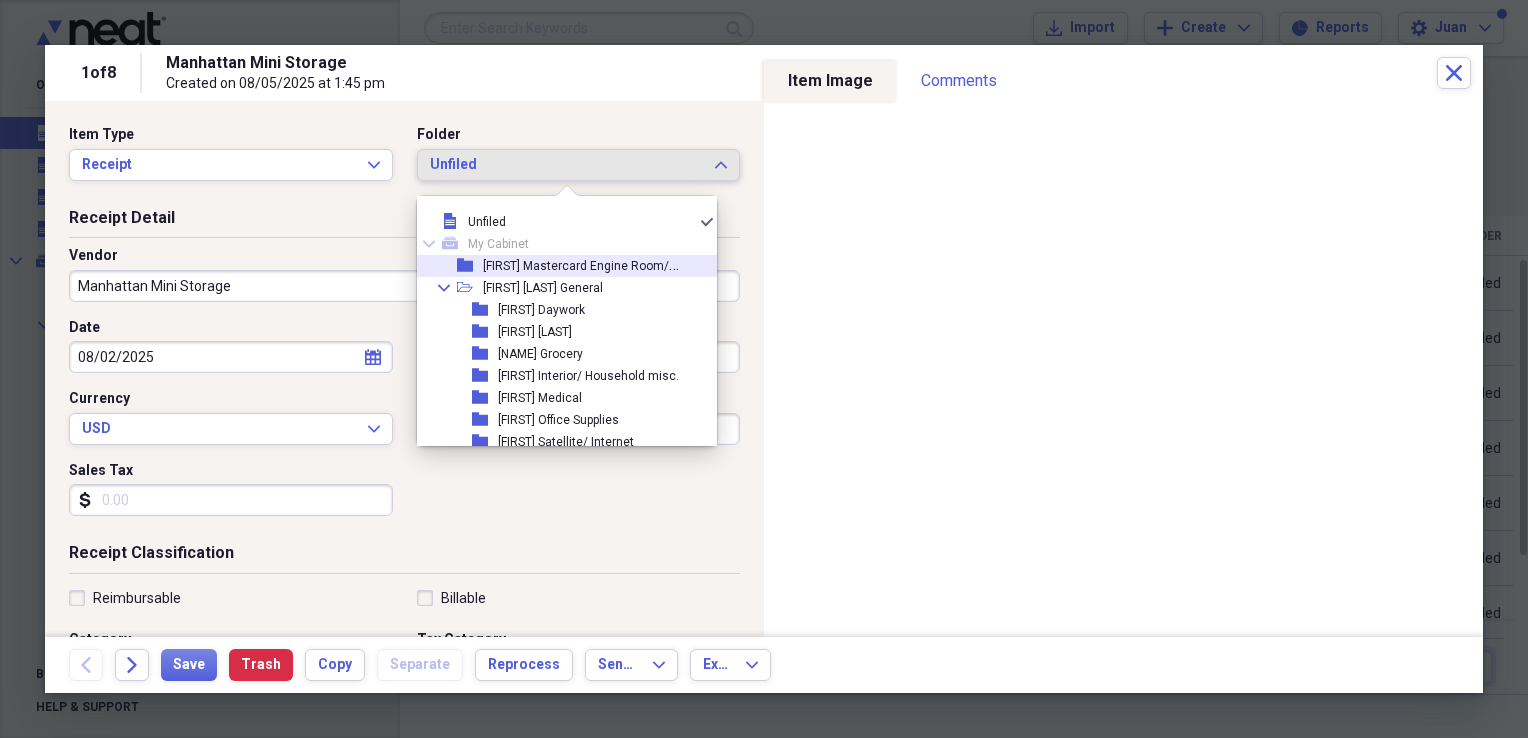 click on "[FIRST] Mastercard Engine Room/ Deck" at bounding box center [591, 264] 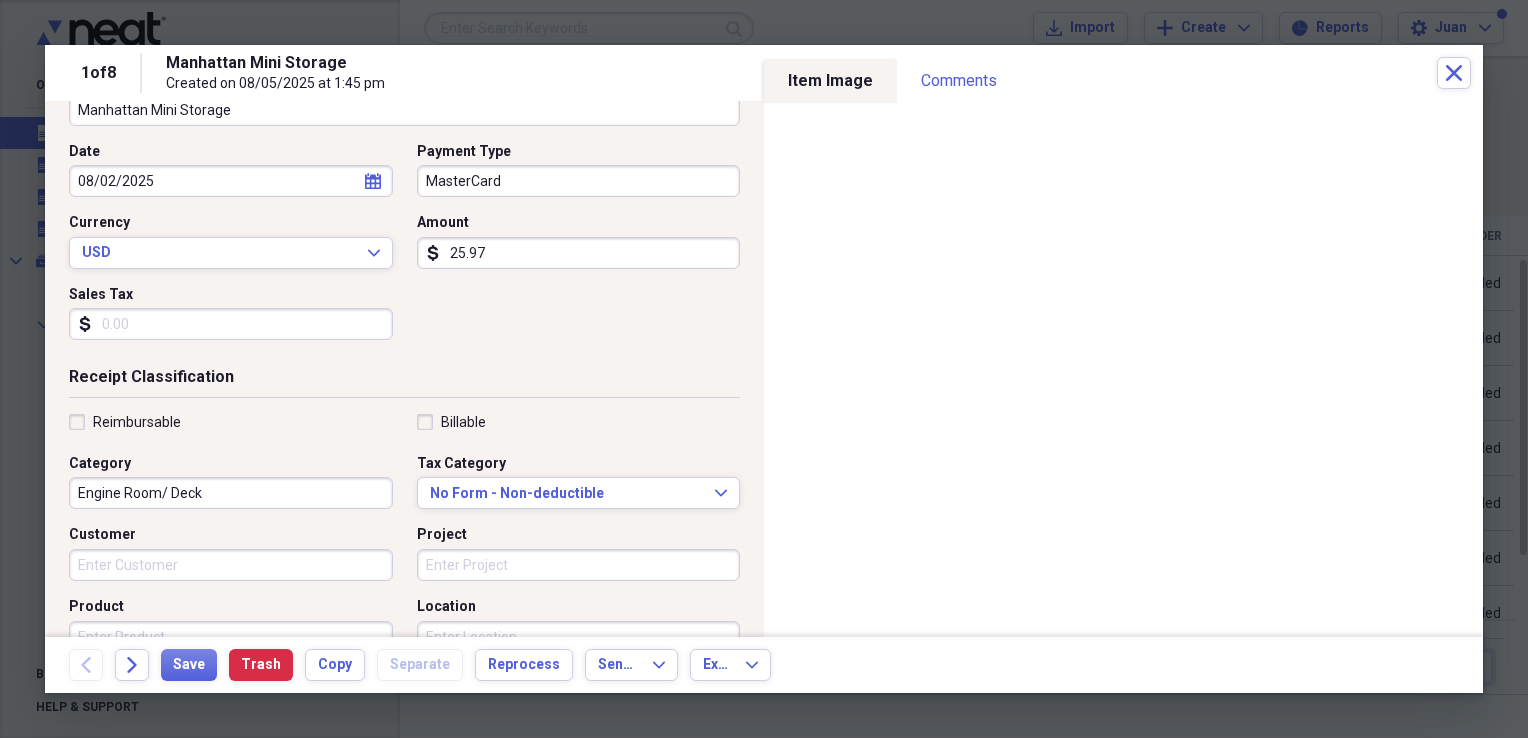 scroll, scrollTop: 200, scrollLeft: 0, axis: vertical 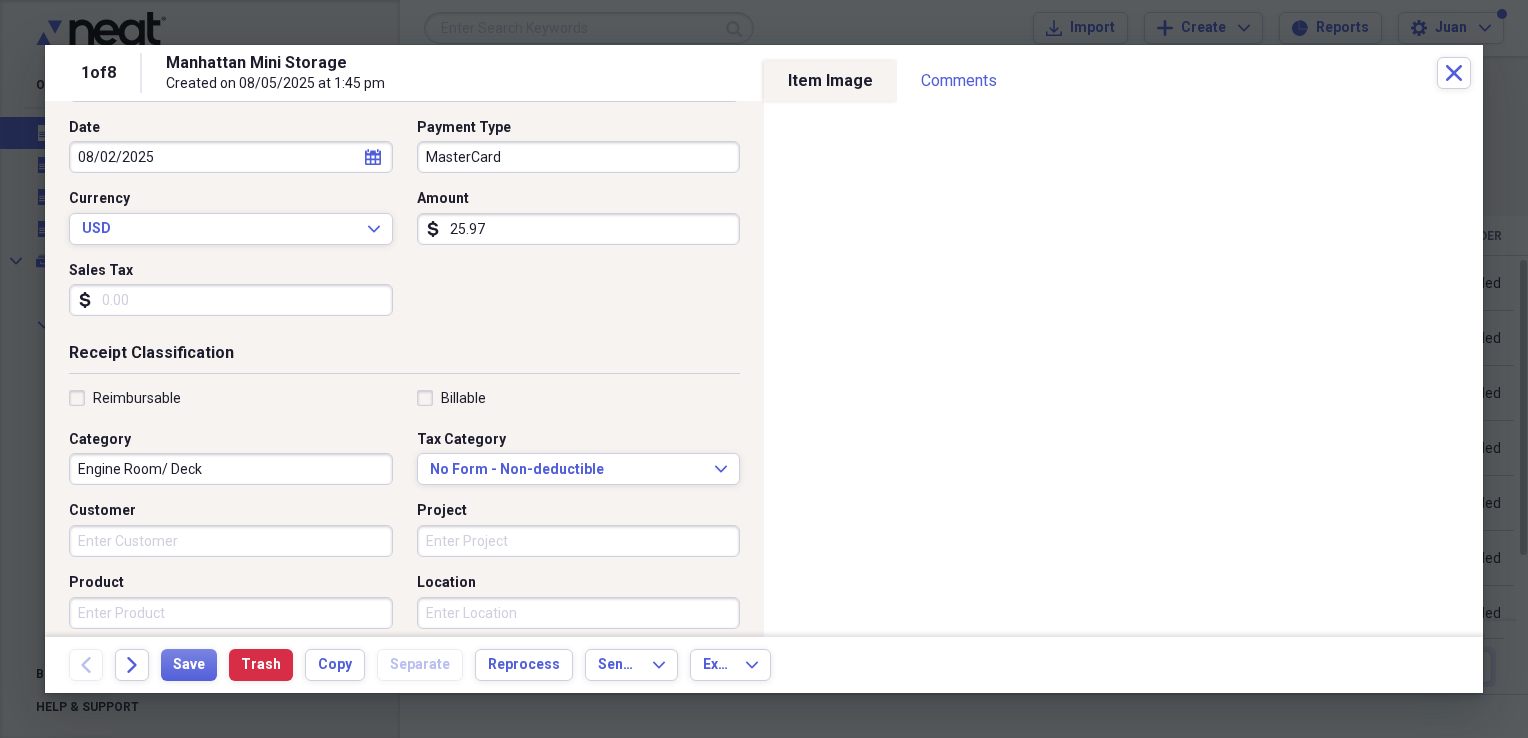 click on "25.97" at bounding box center (579, 229) 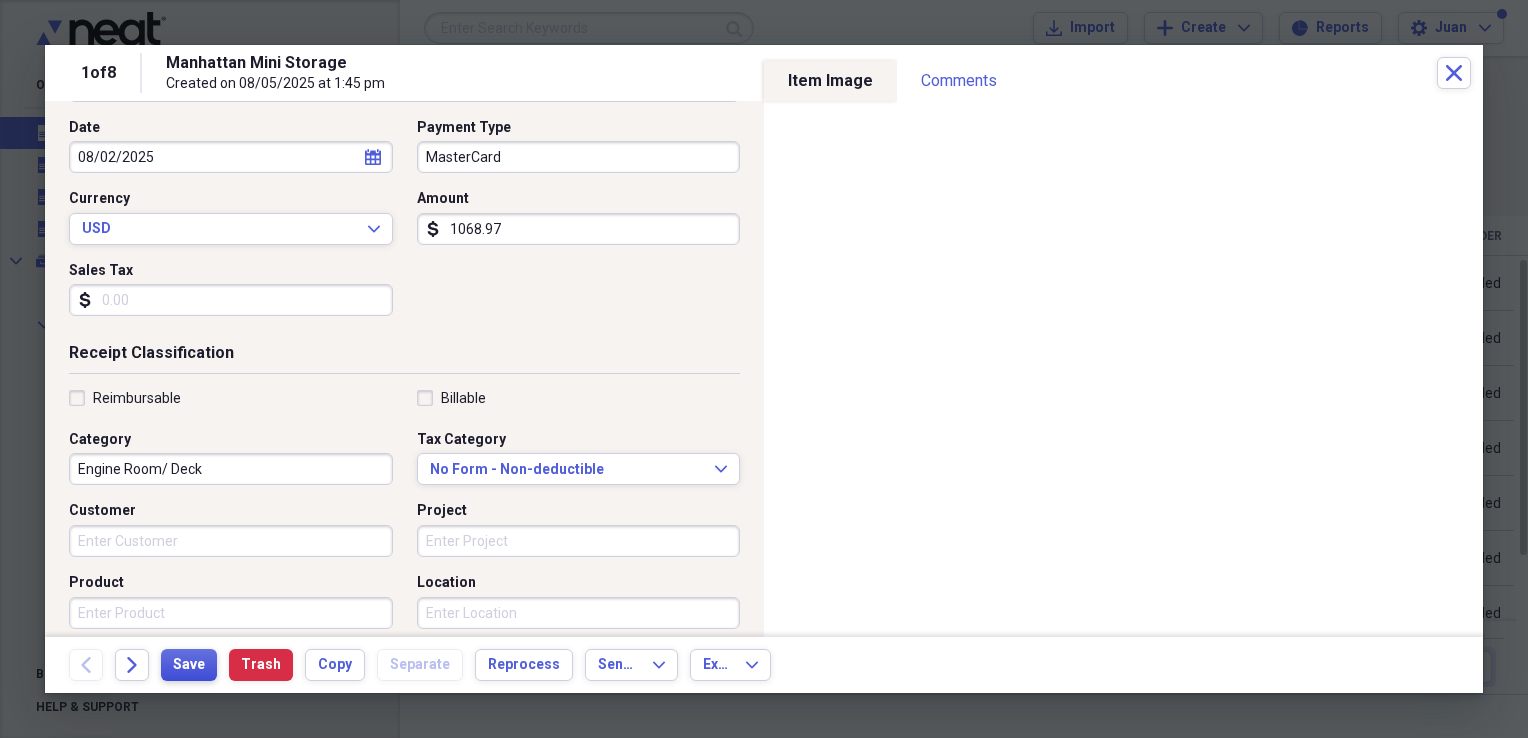 type on "1068.97" 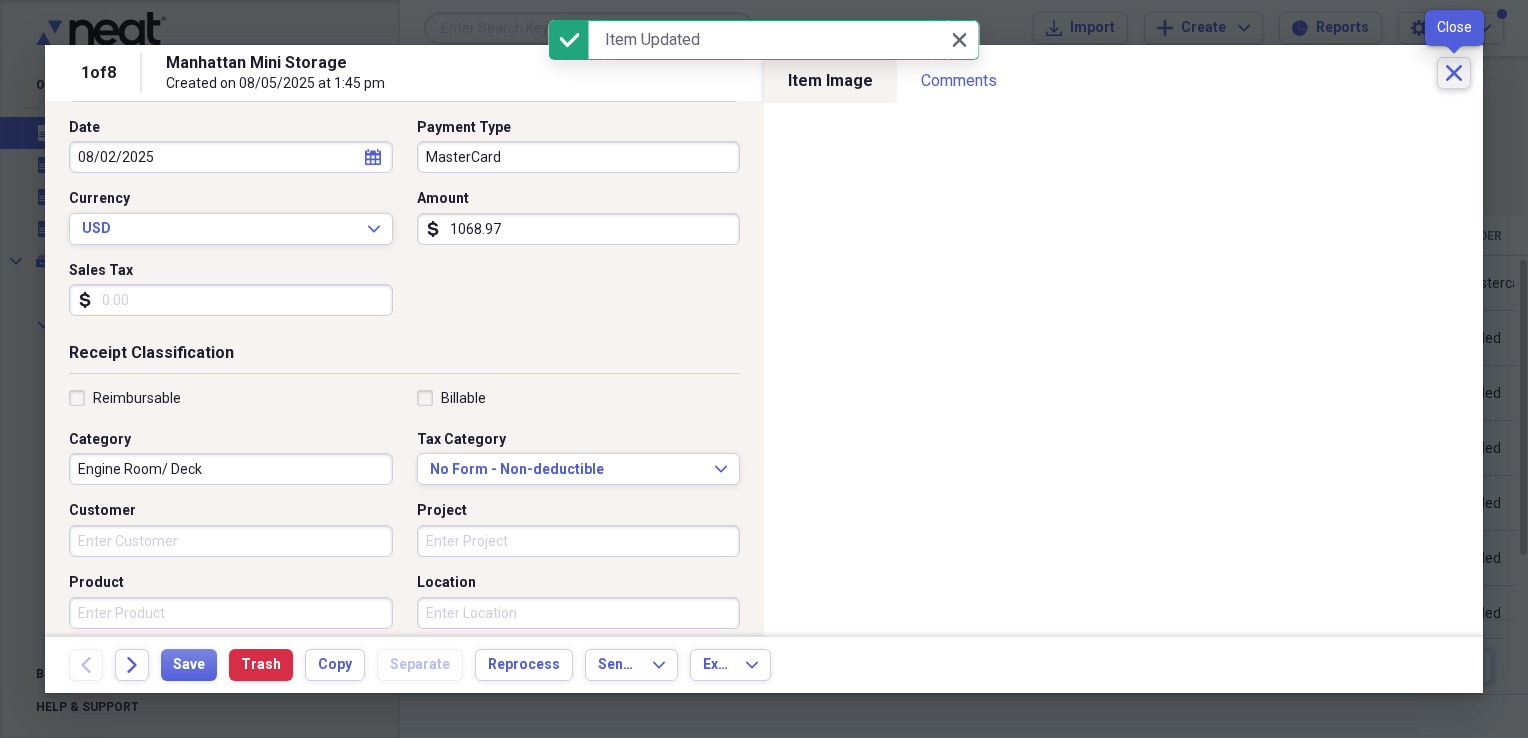 click on "Close" at bounding box center (1454, 73) 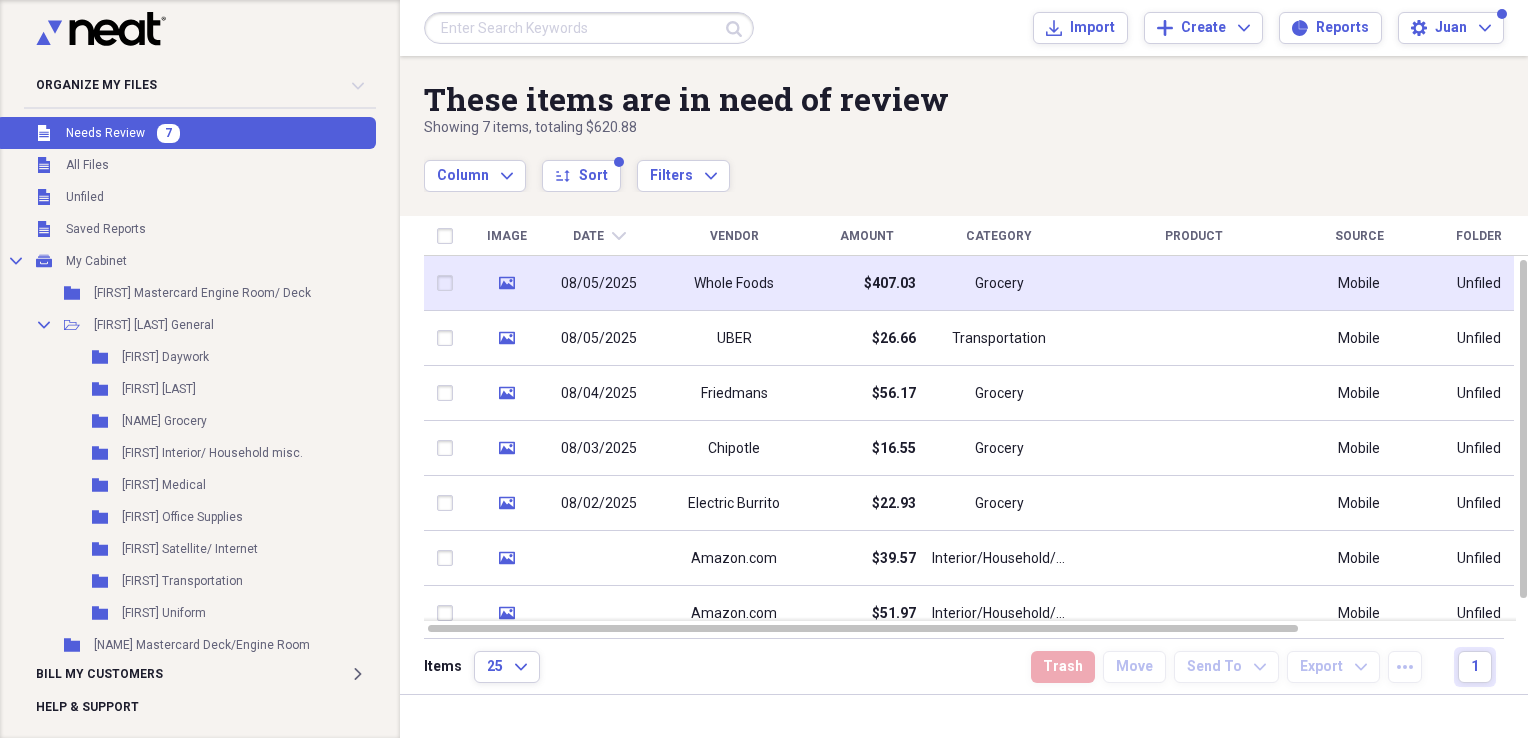 click on "Grocery" at bounding box center [999, 283] 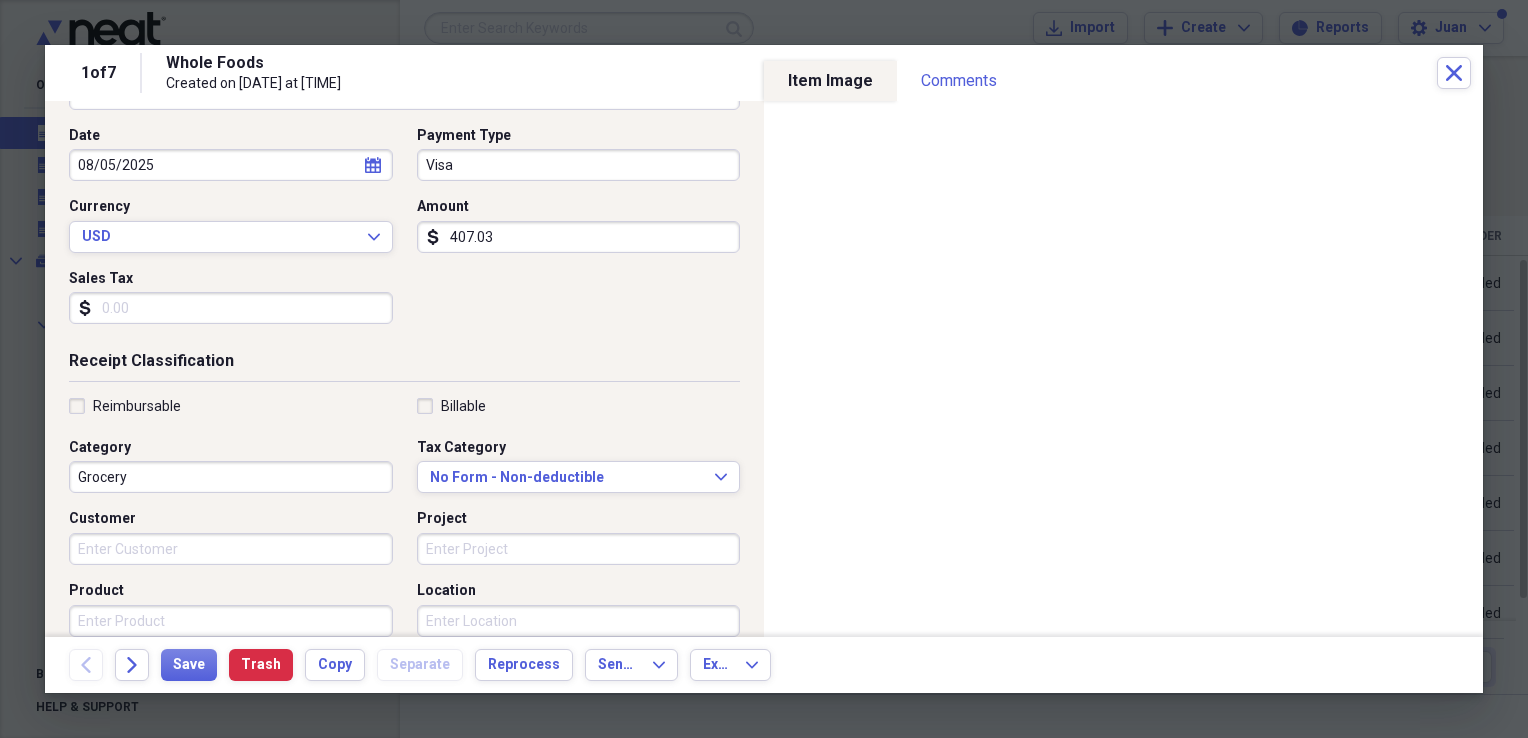 scroll, scrollTop: 0, scrollLeft: 0, axis: both 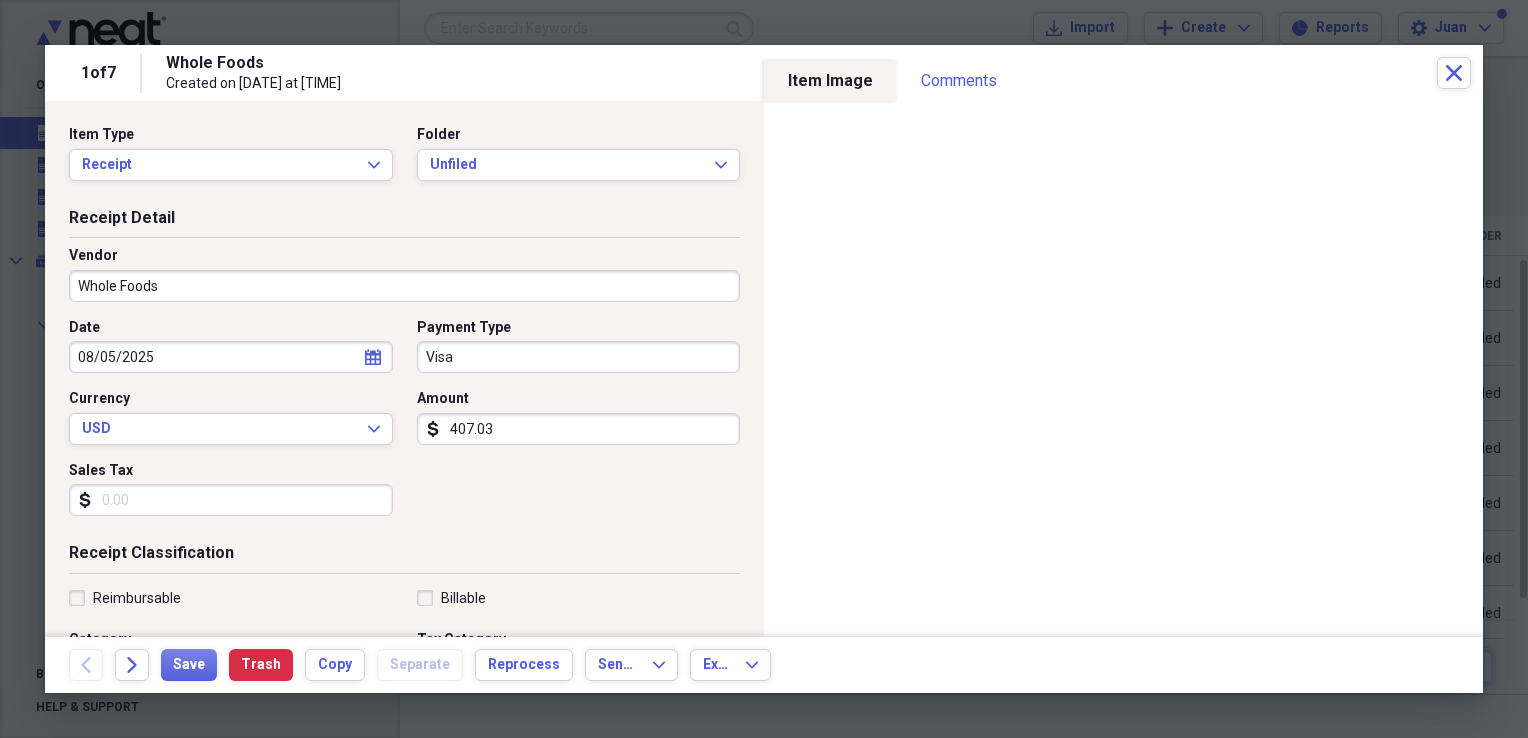 click on "Visa" at bounding box center (579, 357) 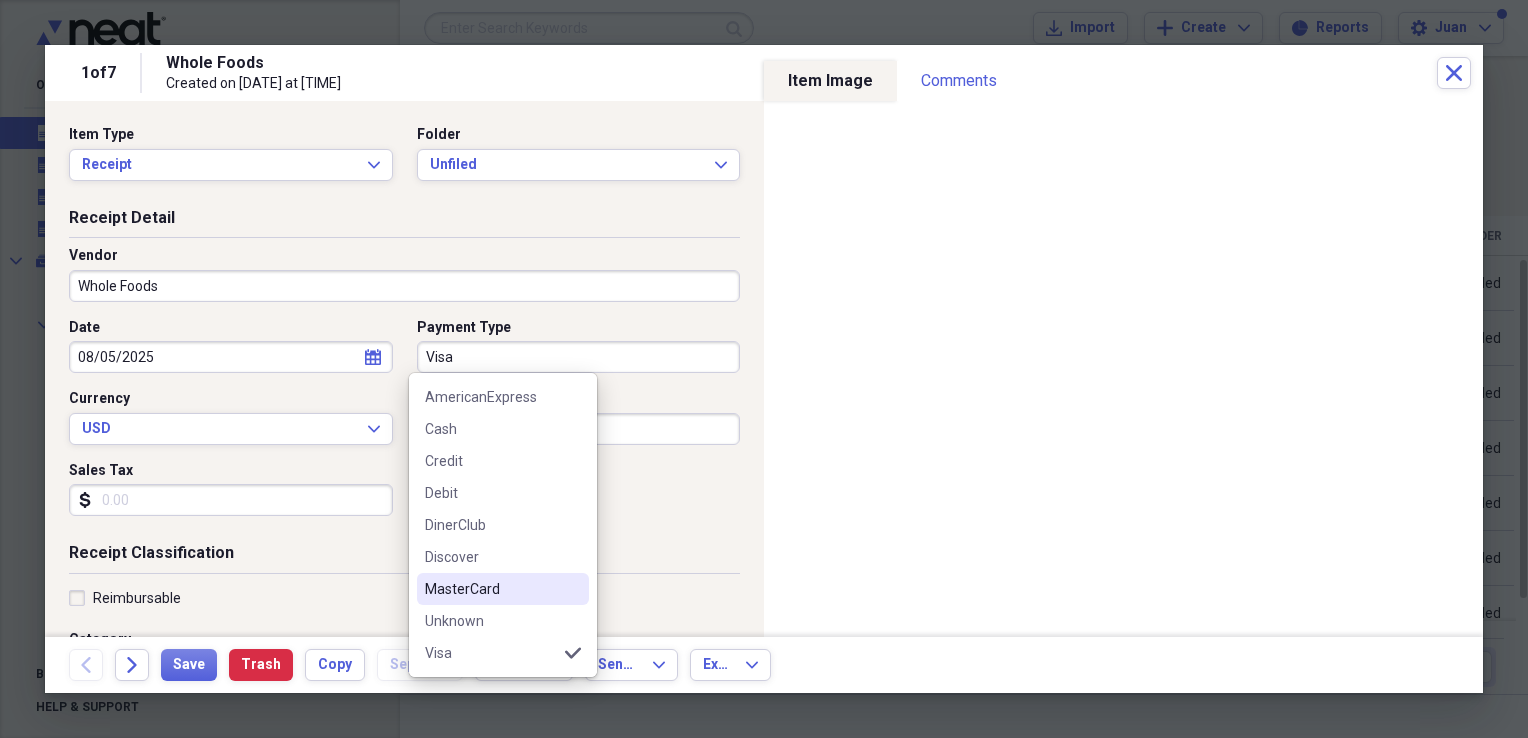 click on "MasterCard" at bounding box center (503, 589) 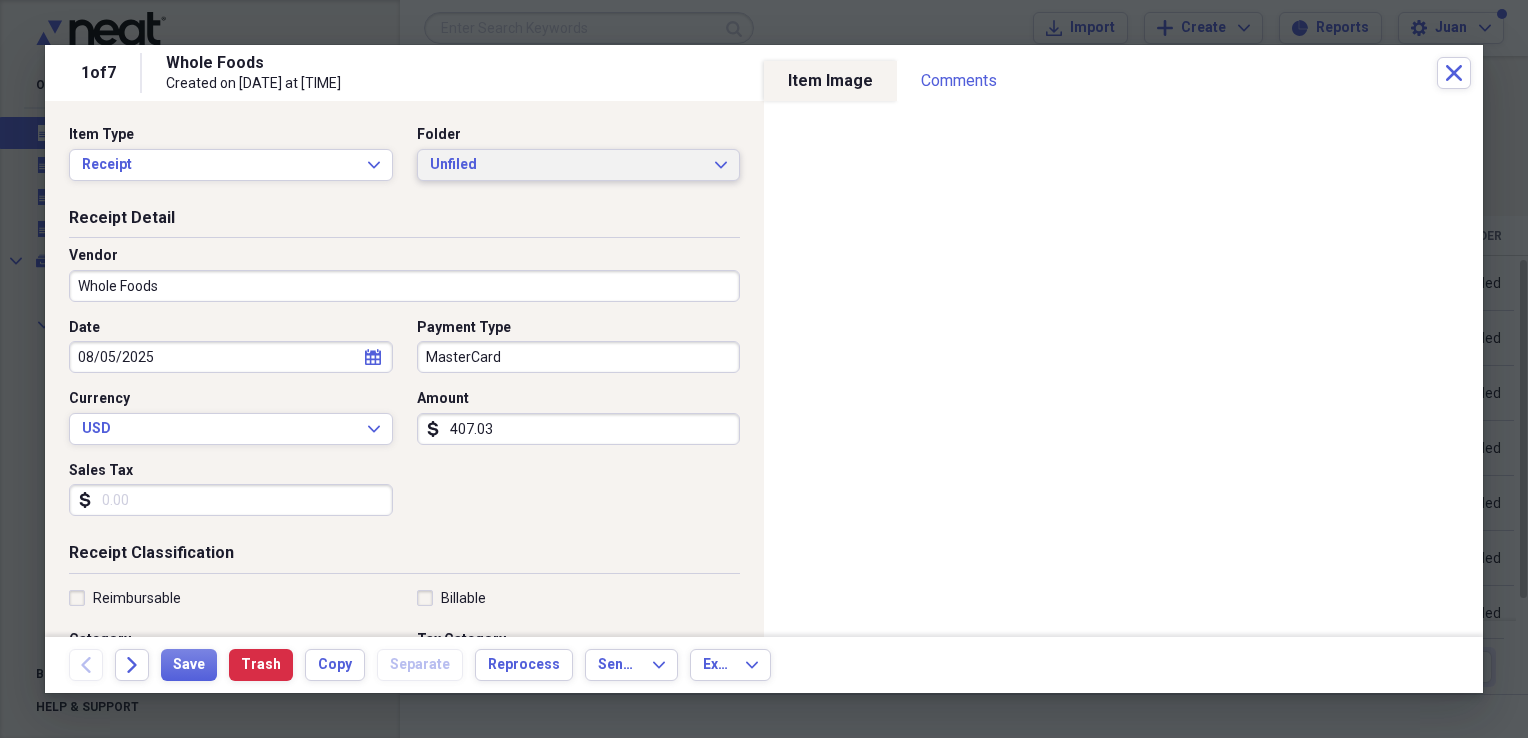 click on "Unfiled" at bounding box center (567, 165) 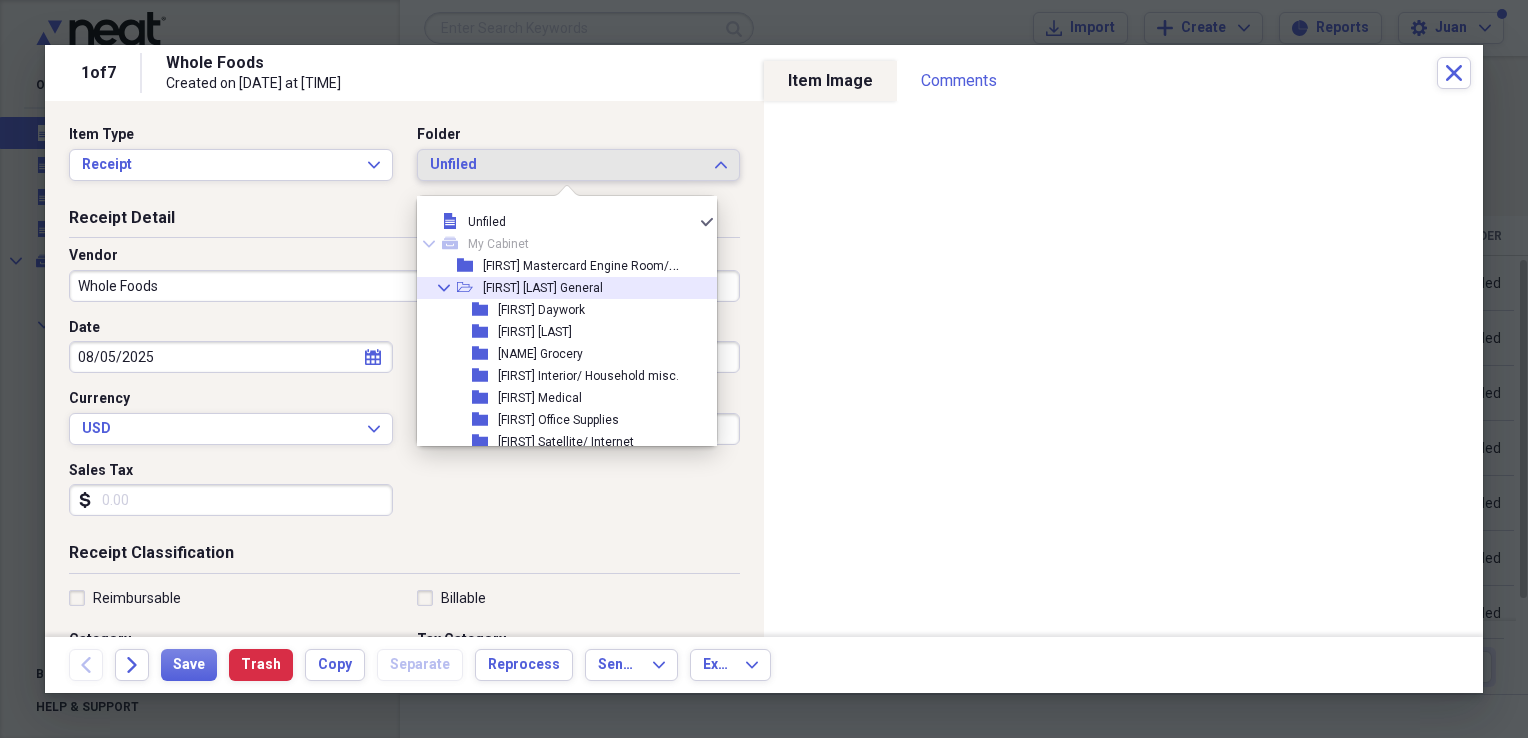 click on "Collapse" 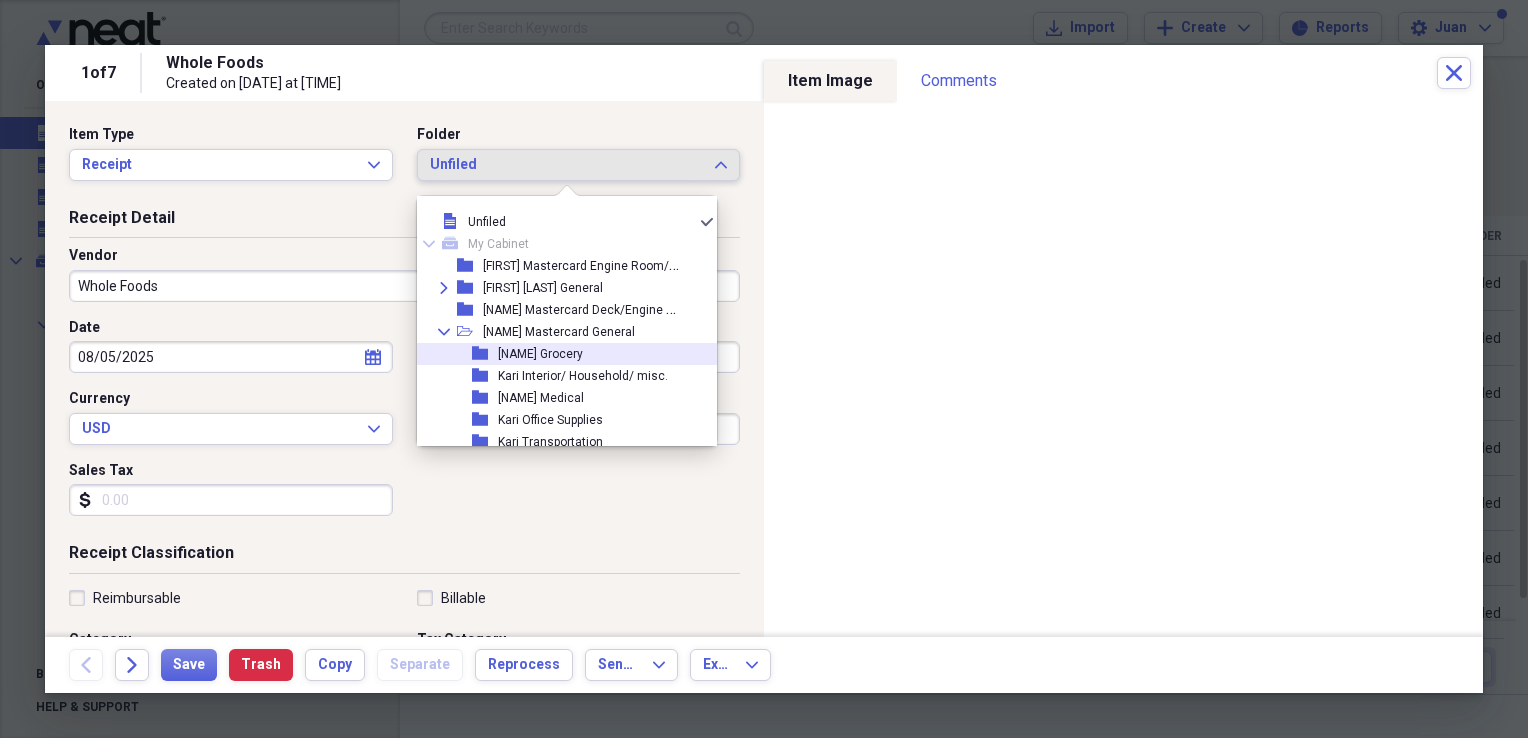 click on "[NAME] Grocery" at bounding box center [540, 354] 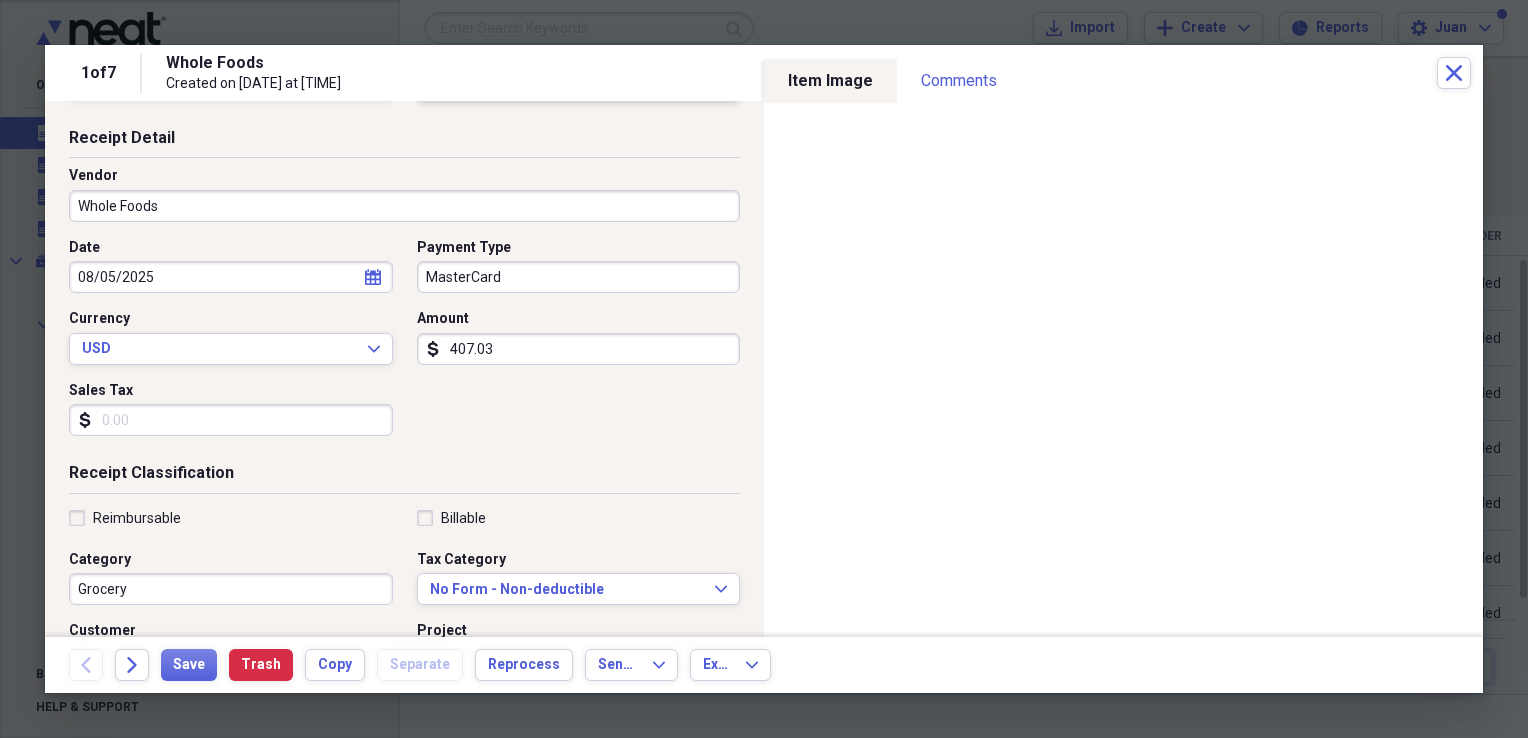 scroll, scrollTop: 200, scrollLeft: 0, axis: vertical 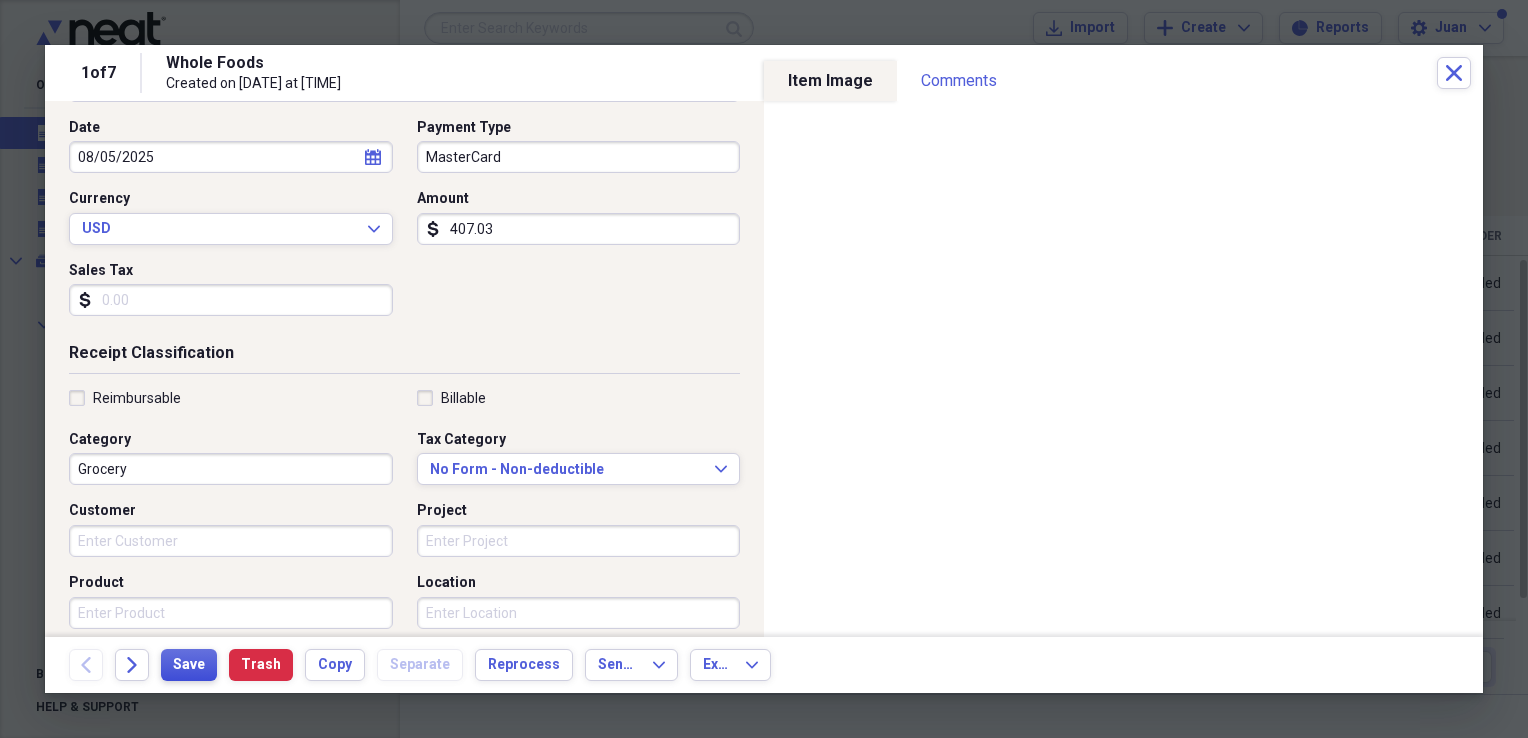 click on "Save" at bounding box center (189, 665) 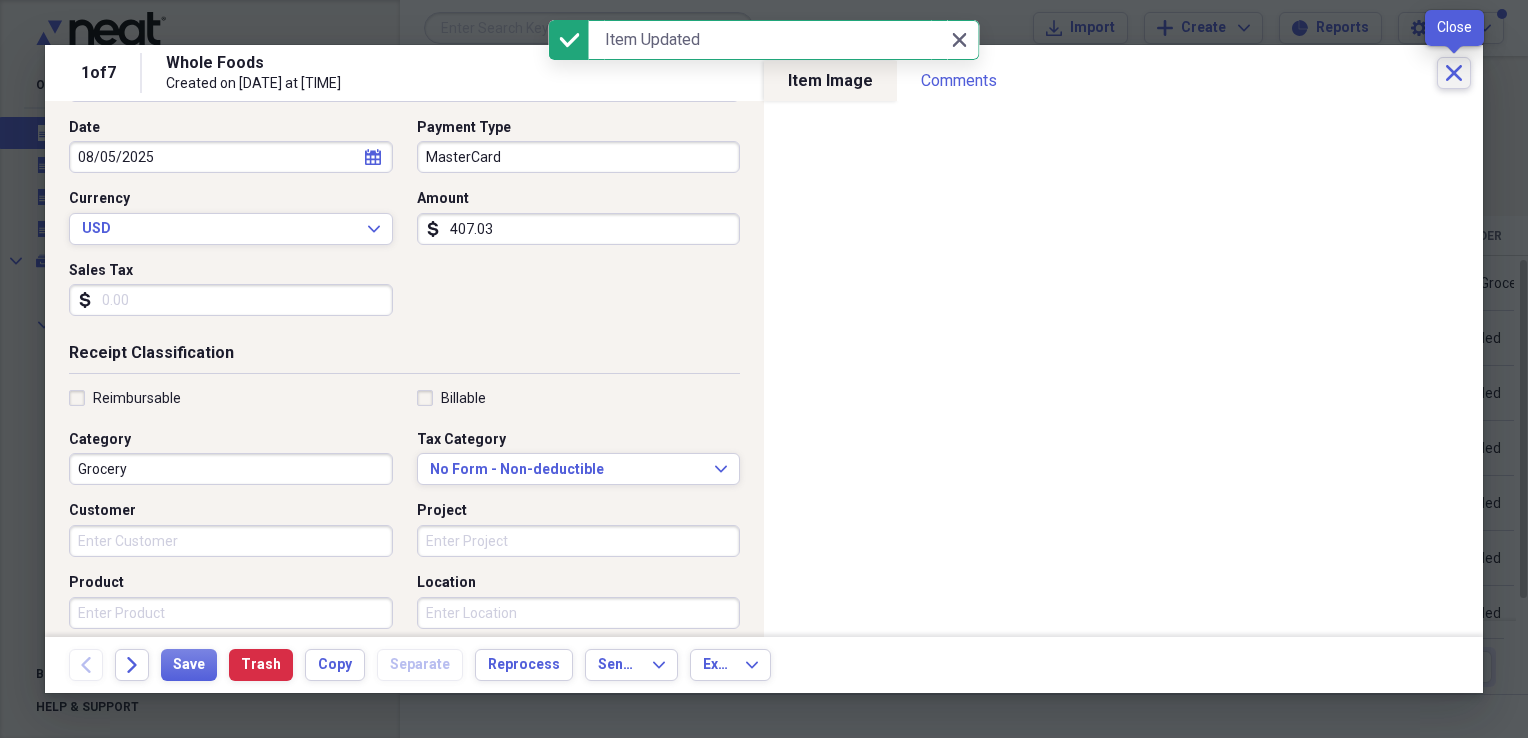 click on "Close" 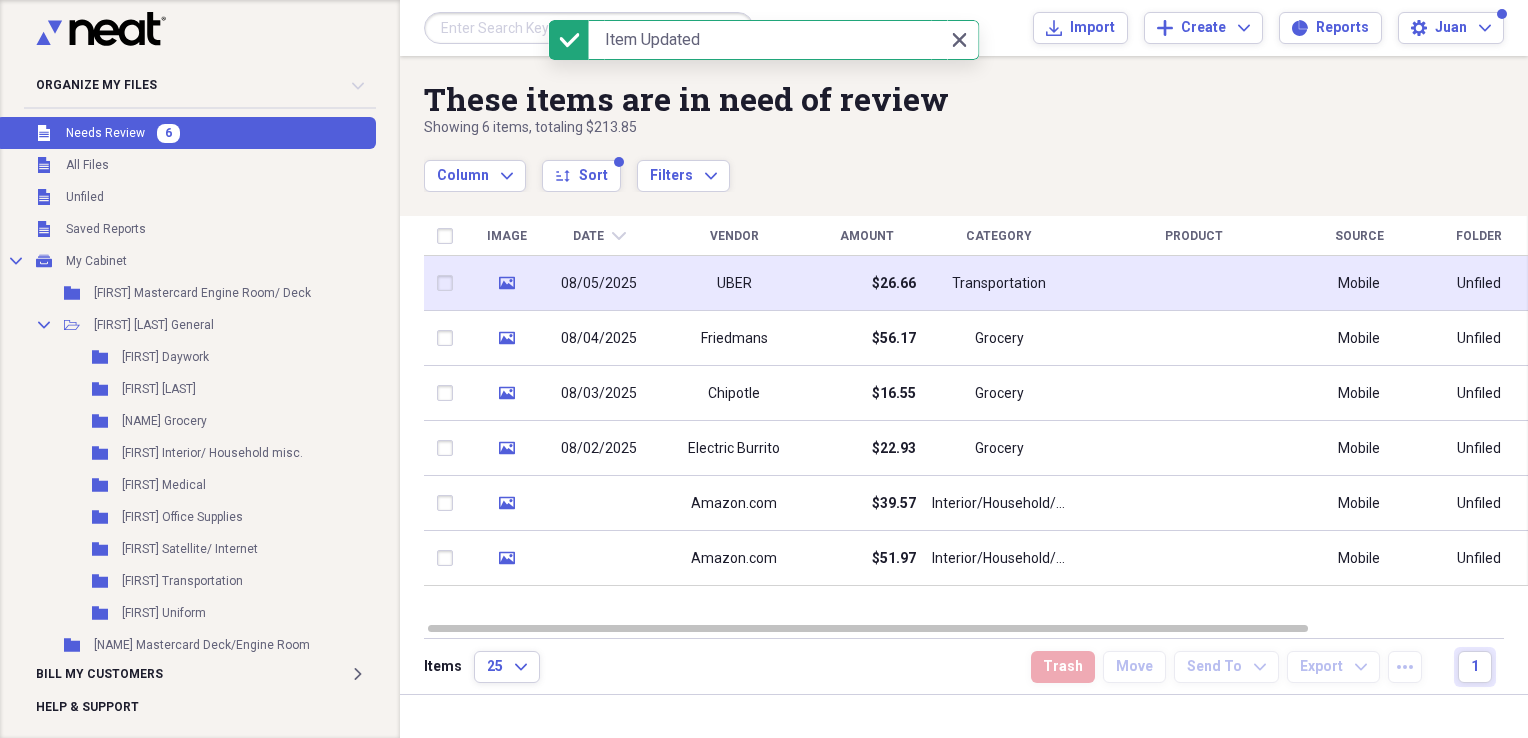 click on "$26.66" at bounding box center (866, 283) 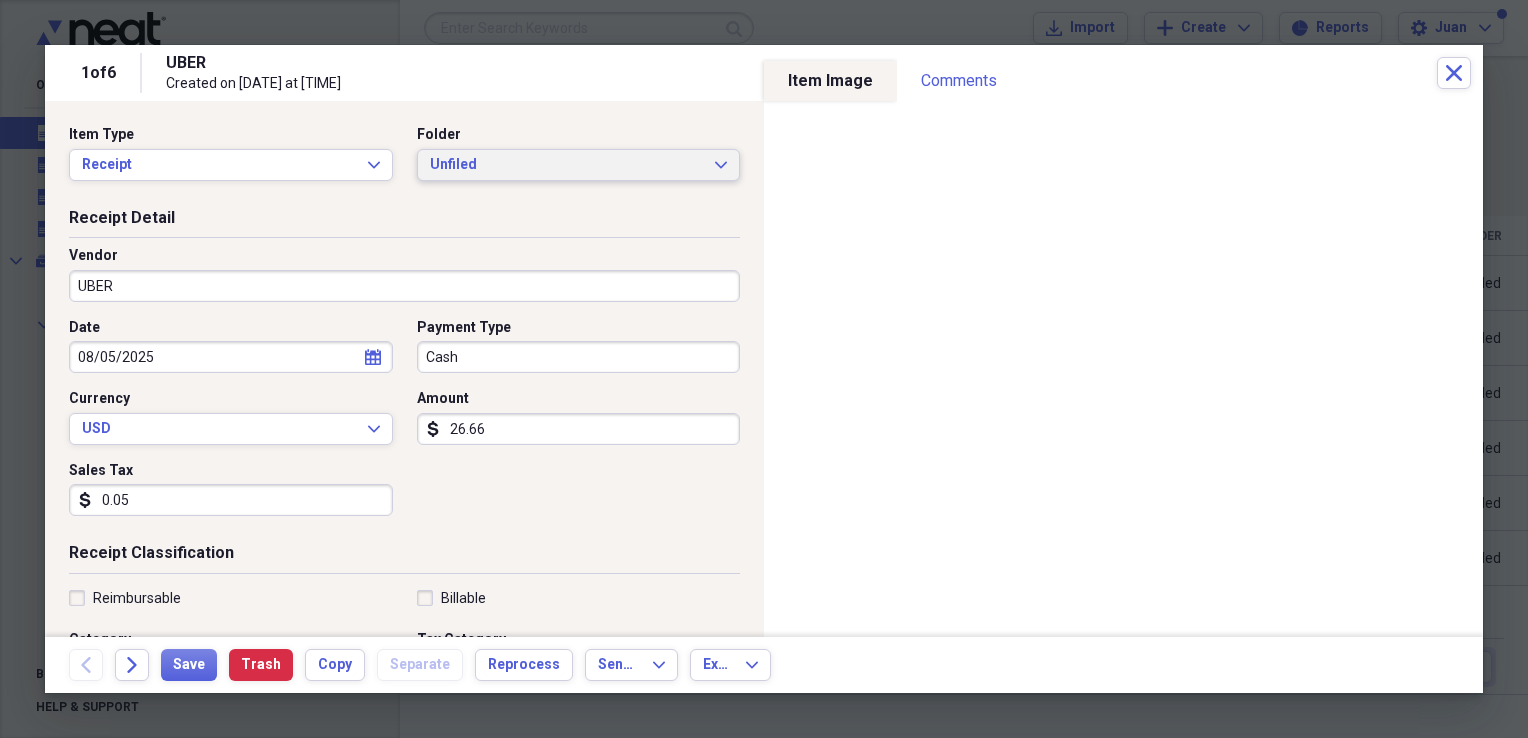 click on "Unfiled" at bounding box center [567, 165] 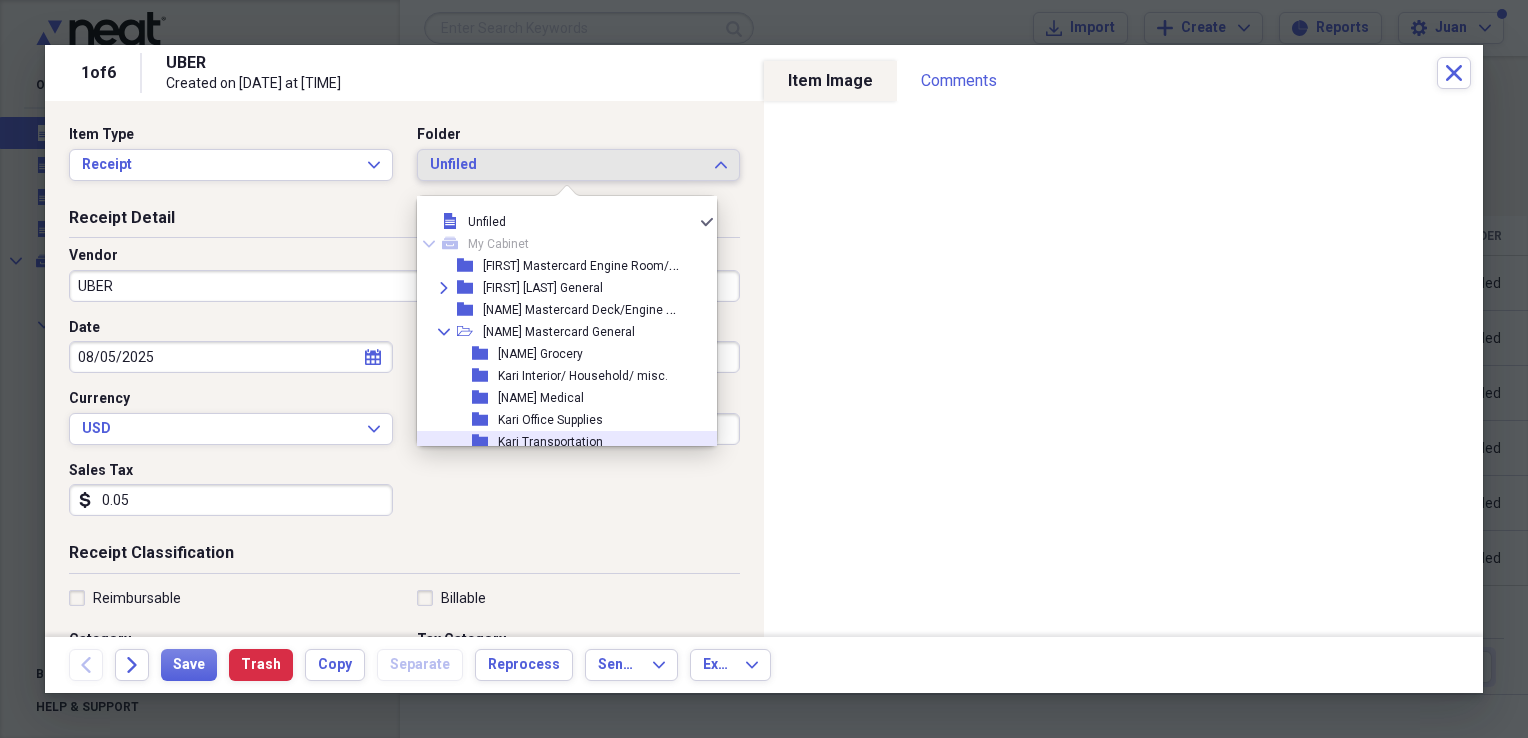 click on "Kari Transportation" at bounding box center [550, 442] 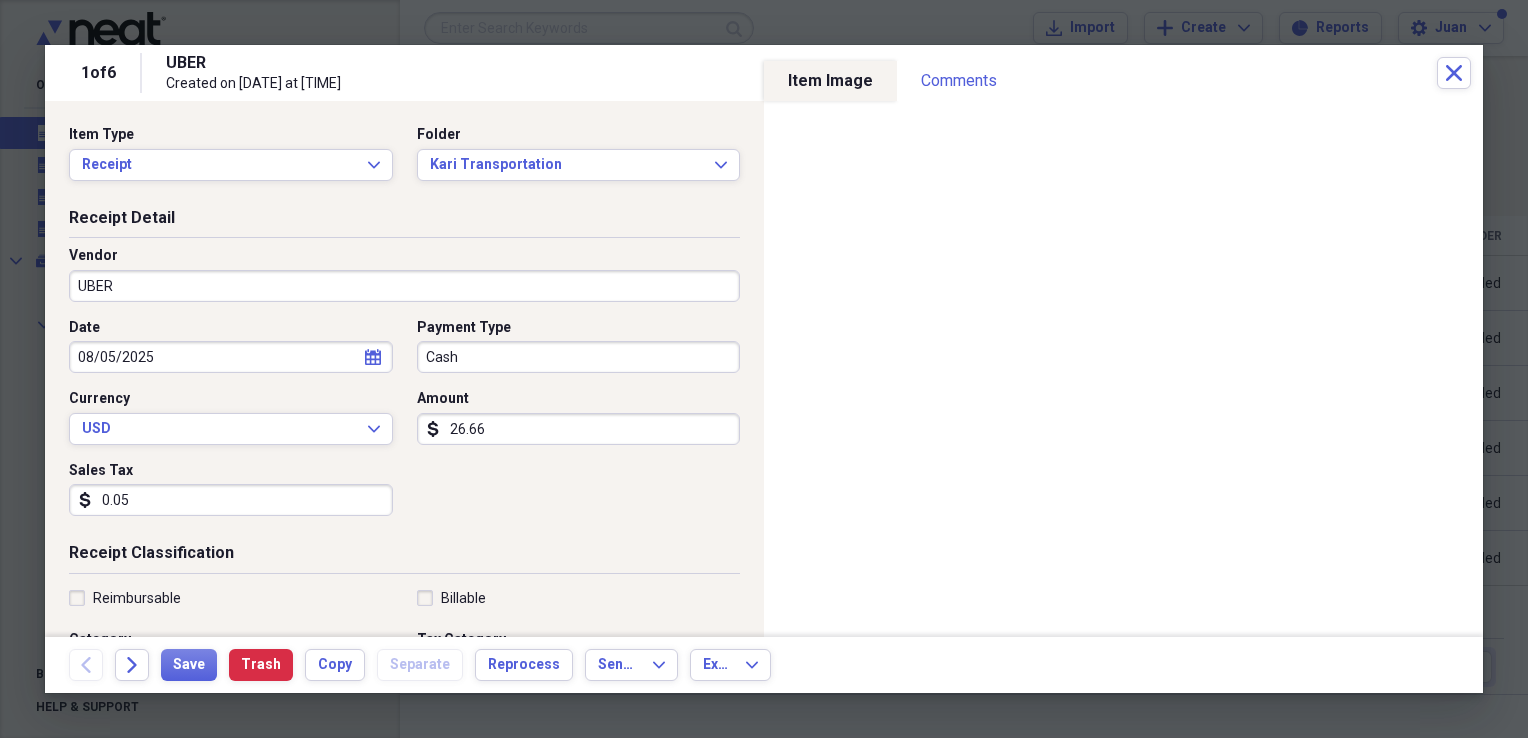 click on "Cash" at bounding box center [579, 357] 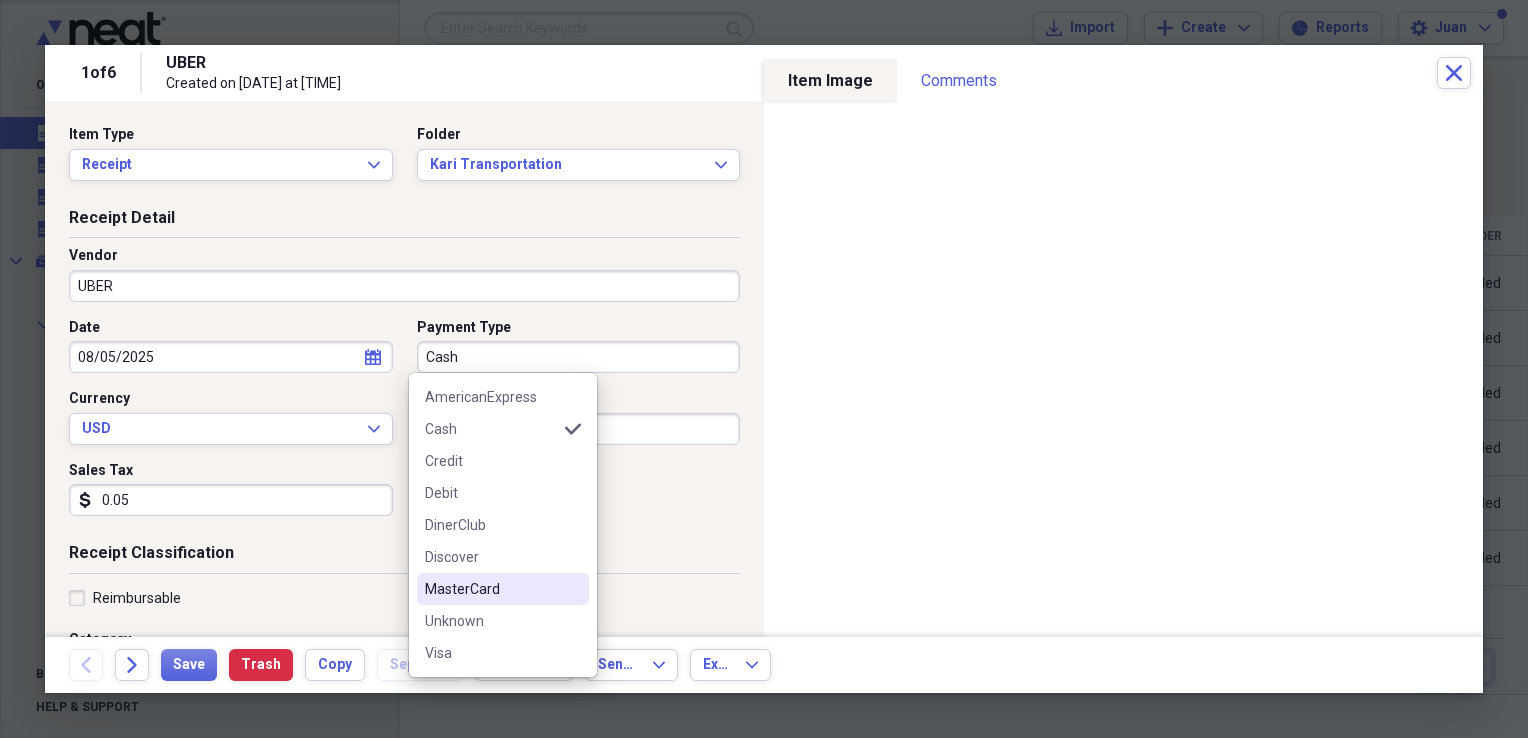 click on "MasterCard" at bounding box center [491, 589] 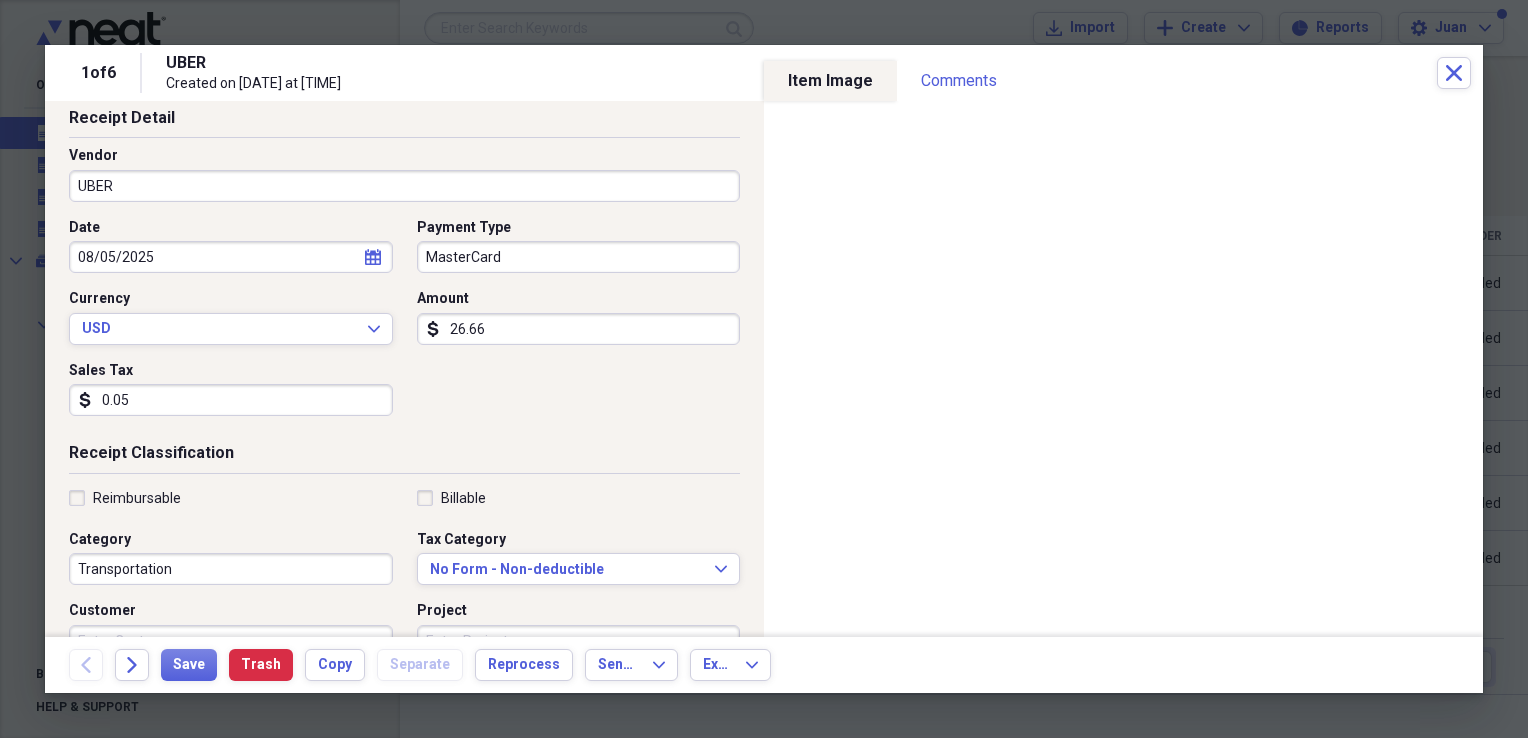 scroll, scrollTop: 200, scrollLeft: 0, axis: vertical 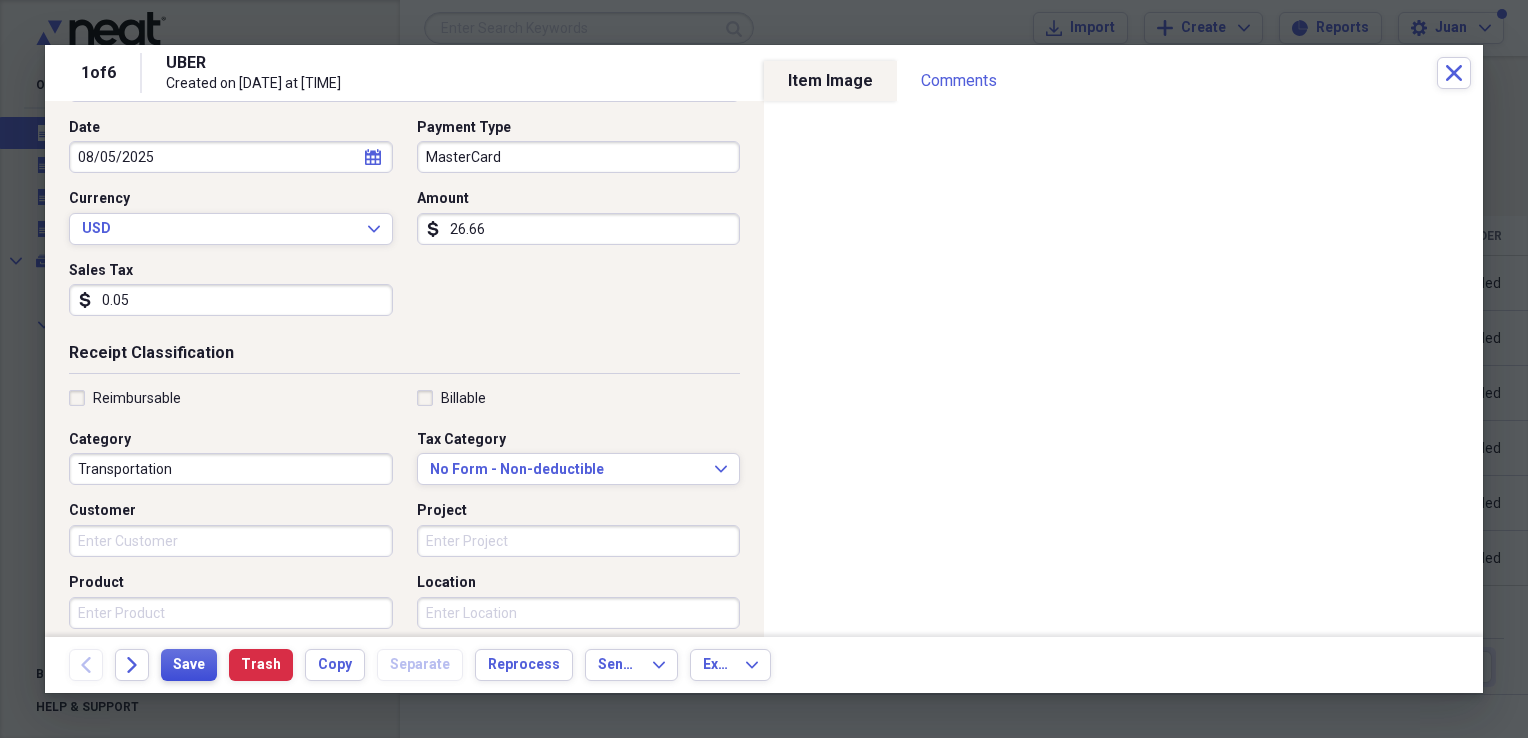 drag, startPoint x: 200, startPoint y: 664, endPoint x: 208, endPoint y: 657, distance: 10.630146 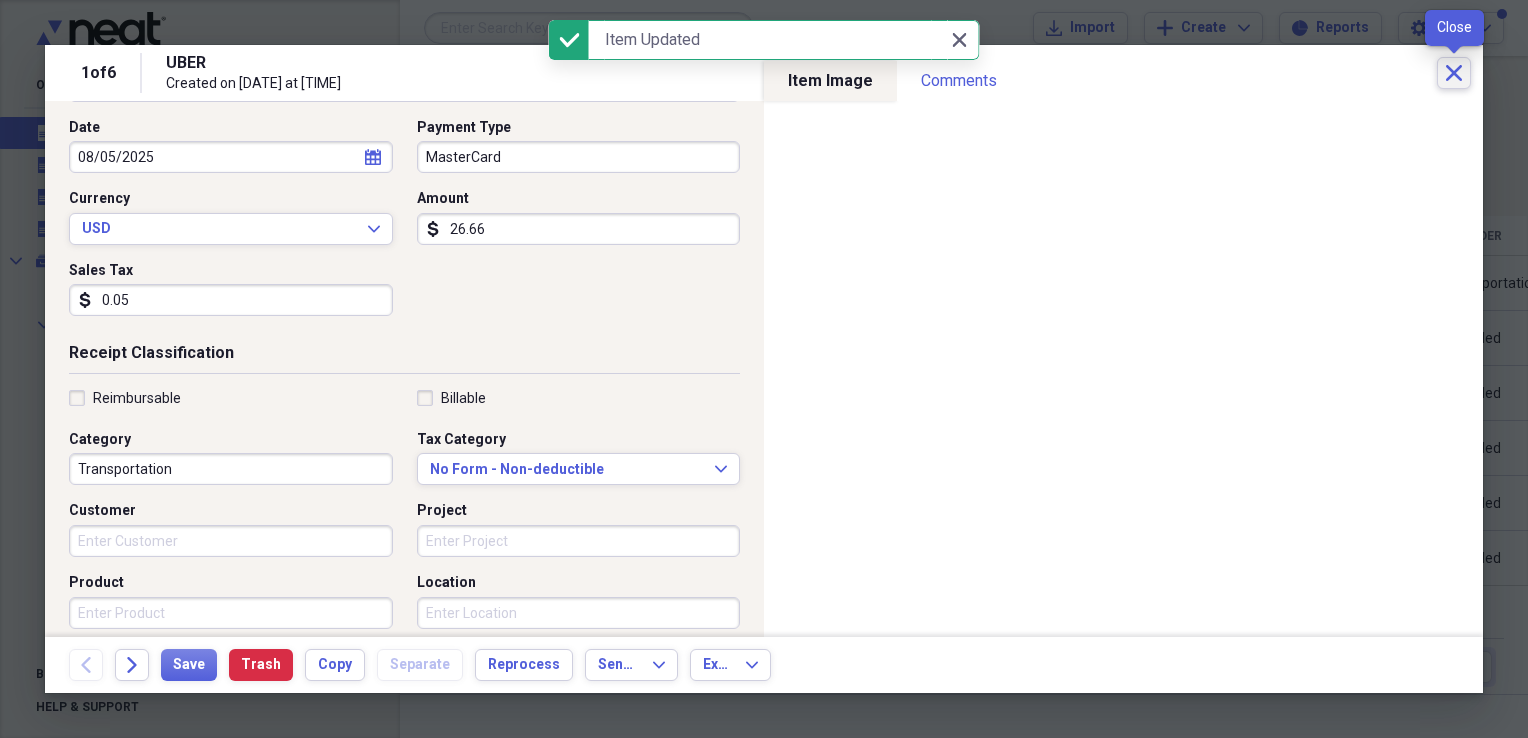 click on "Close" at bounding box center (1454, 73) 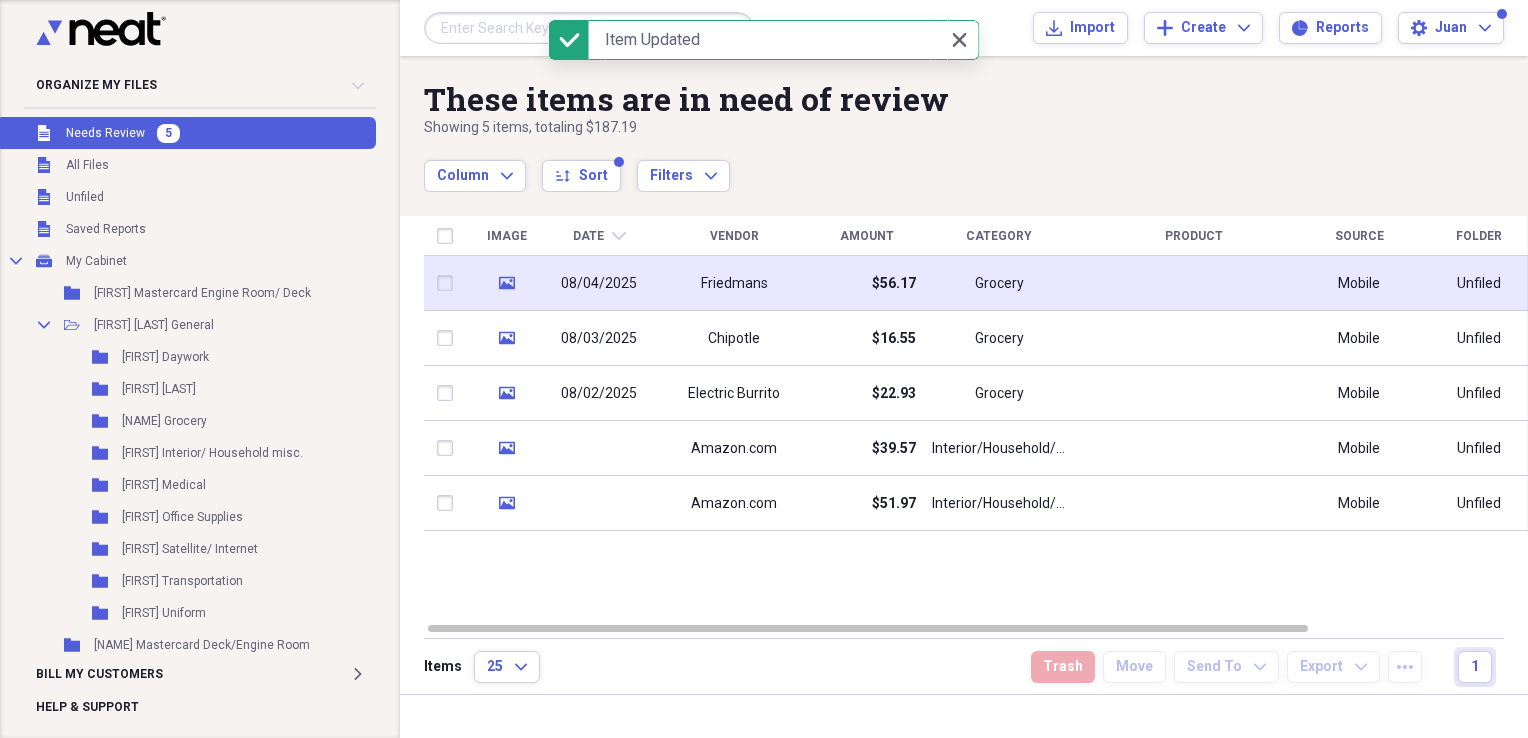 click on "$56.17" at bounding box center [866, 283] 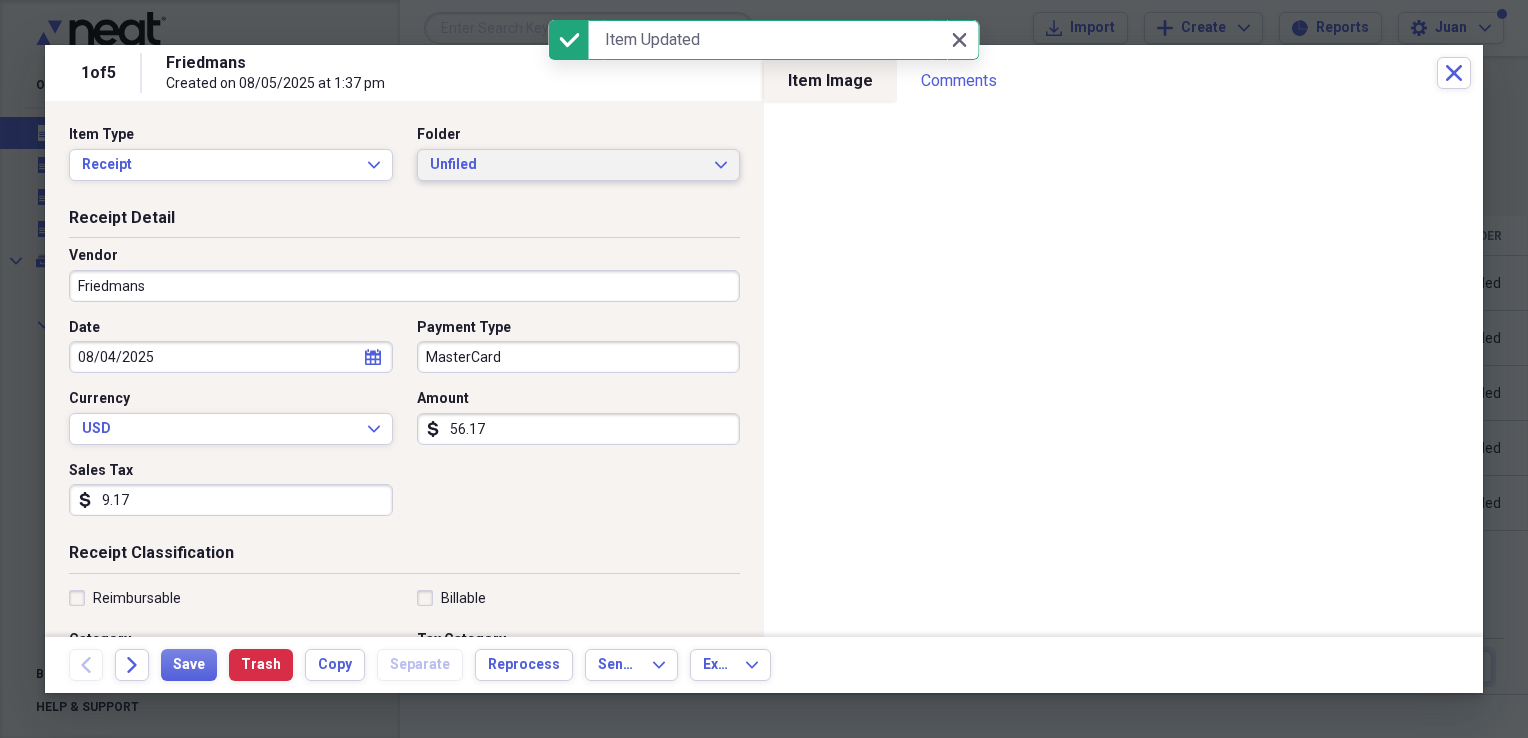 click on "Unfiled" at bounding box center [567, 165] 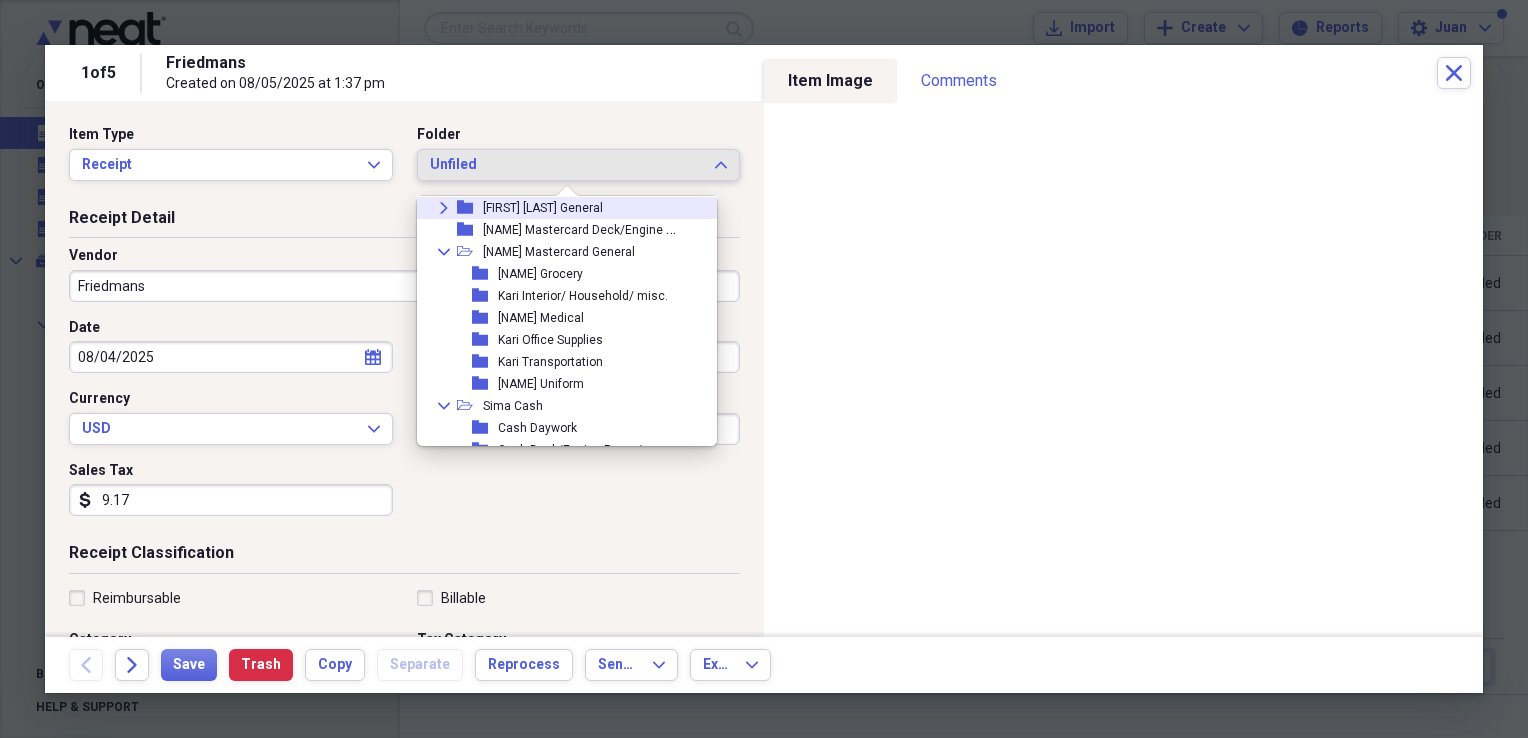 scroll, scrollTop: 0, scrollLeft: 0, axis: both 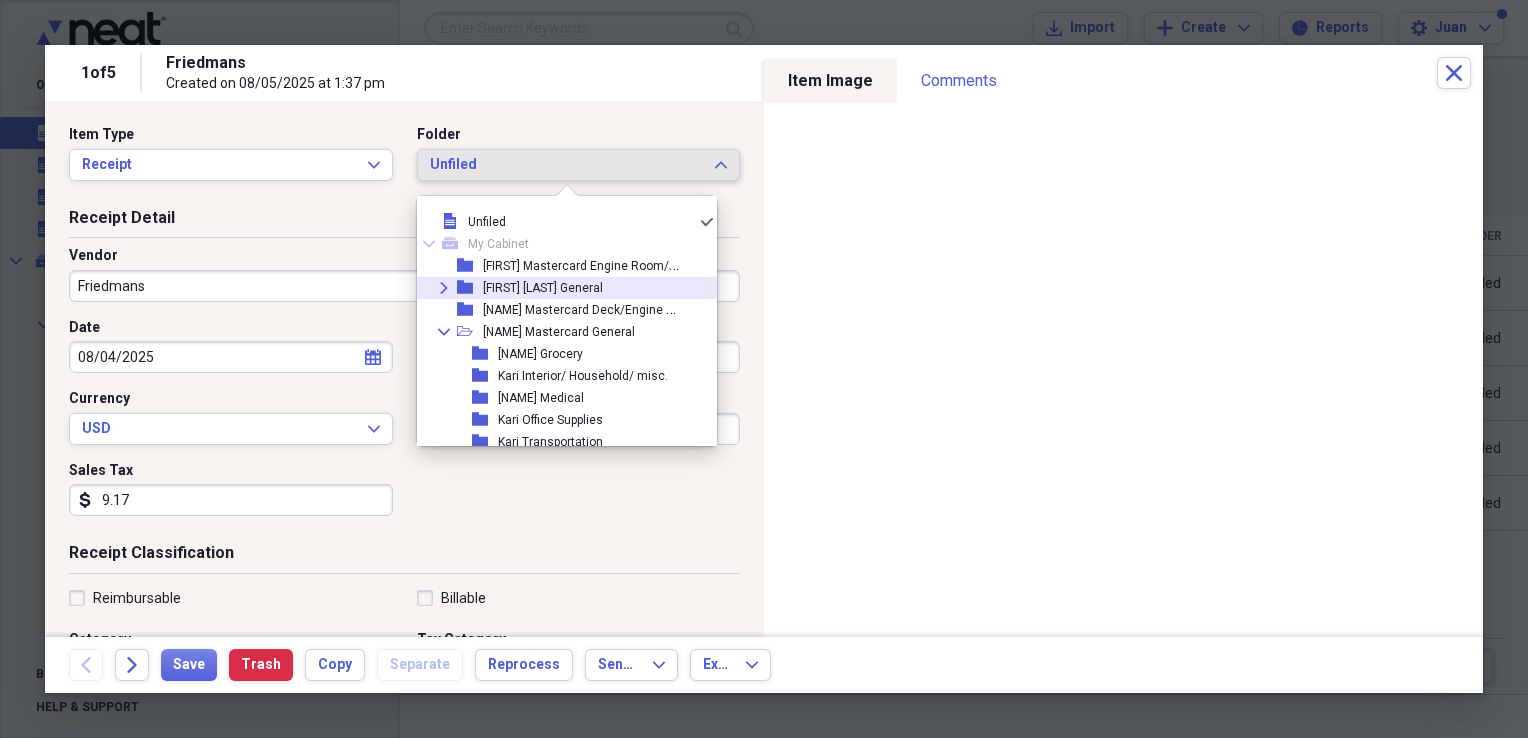 click on "Expand" 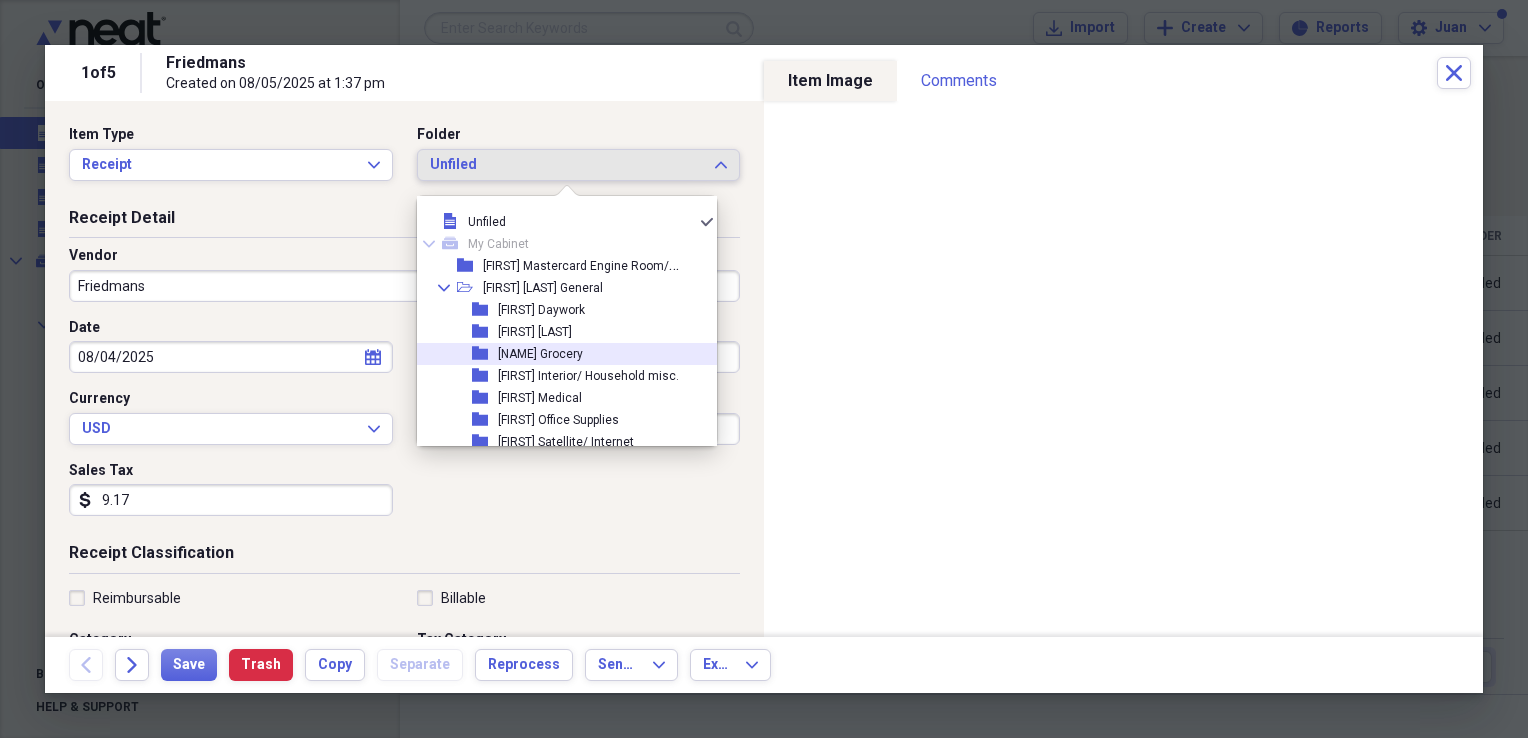 click on "[NAME] Grocery" at bounding box center [540, 354] 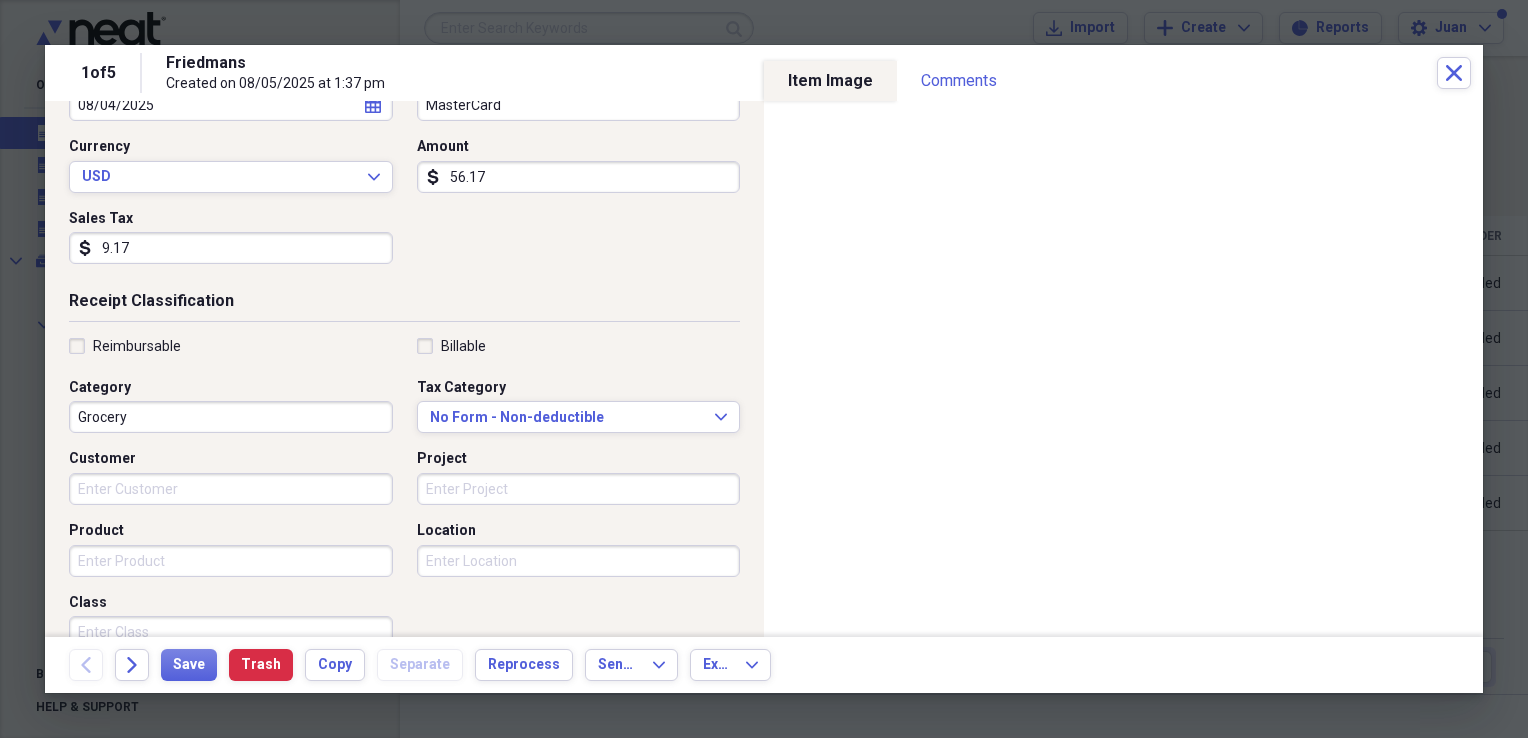 scroll, scrollTop: 300, scrollLeft: 0, axis: vertical 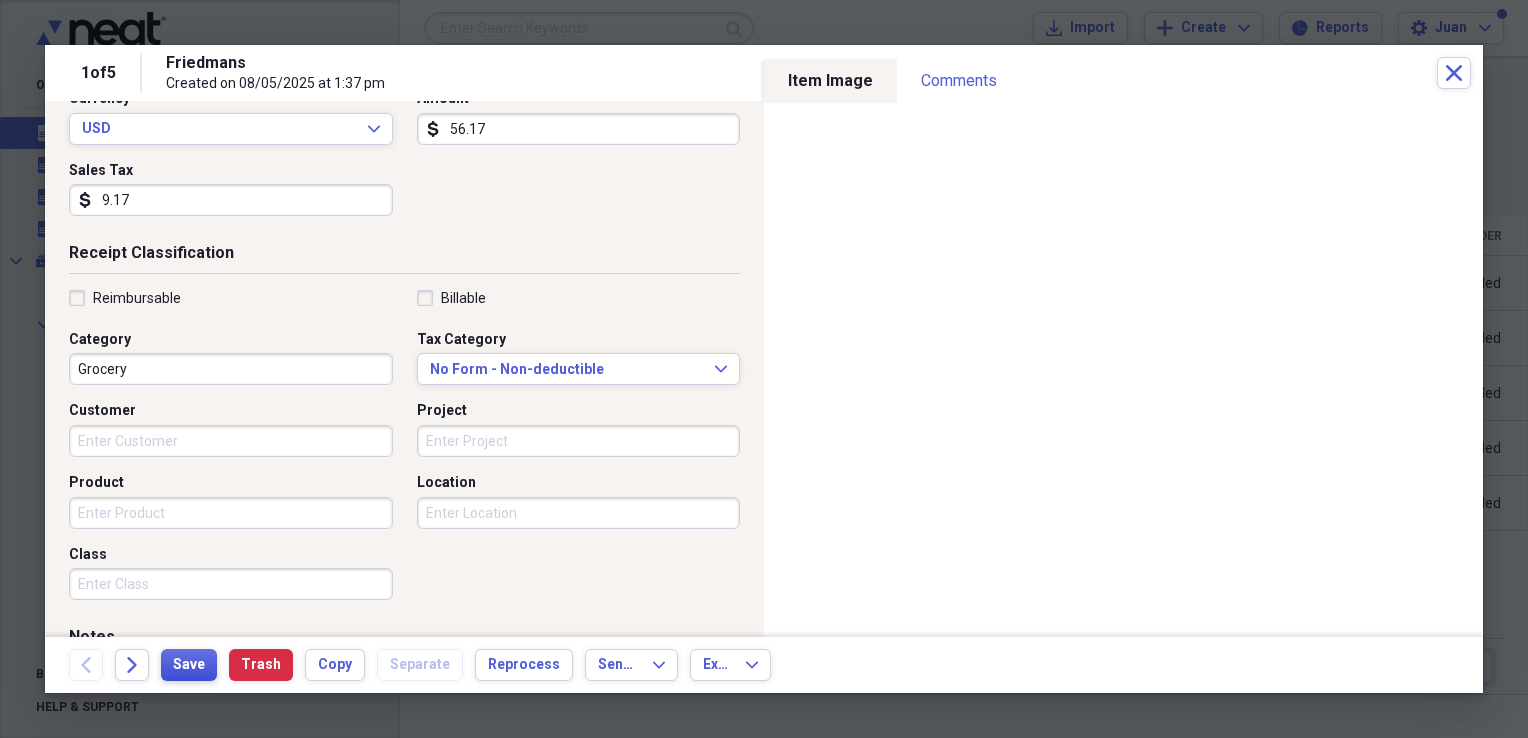 click on "Save" at bounding box center [189, 665] 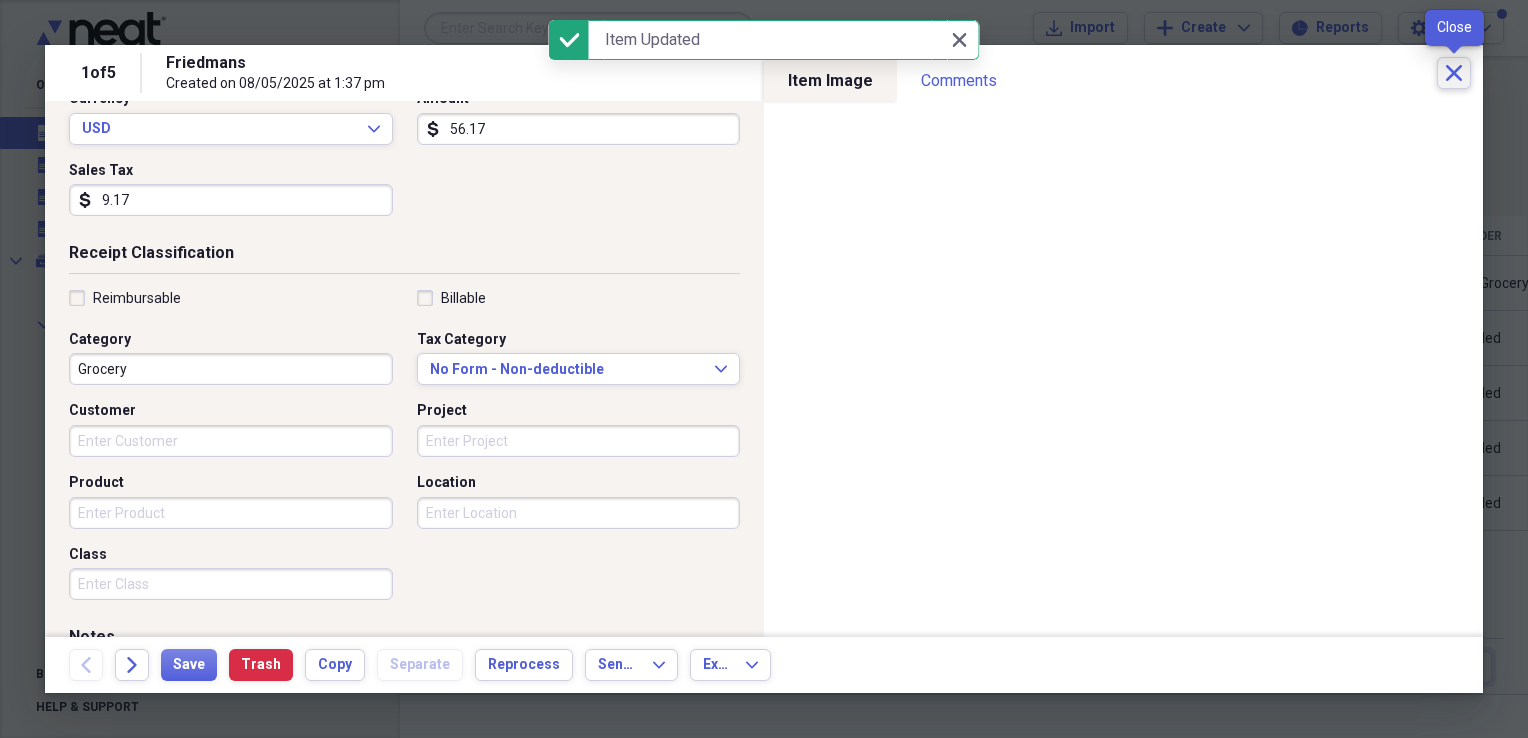 click on "Close" at bounding box center [1454, 73] 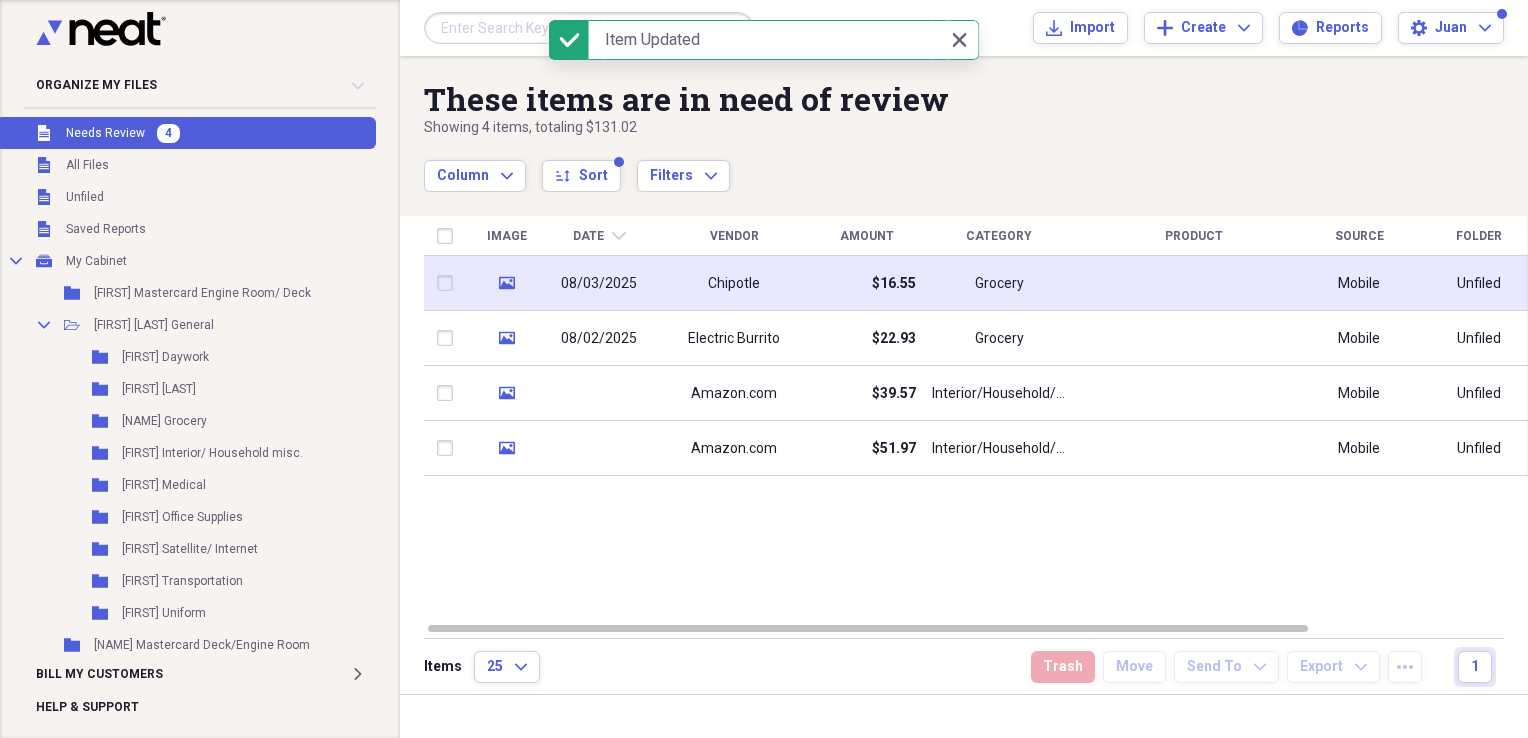 click on "$16.55" at bounding box center [866, 283] 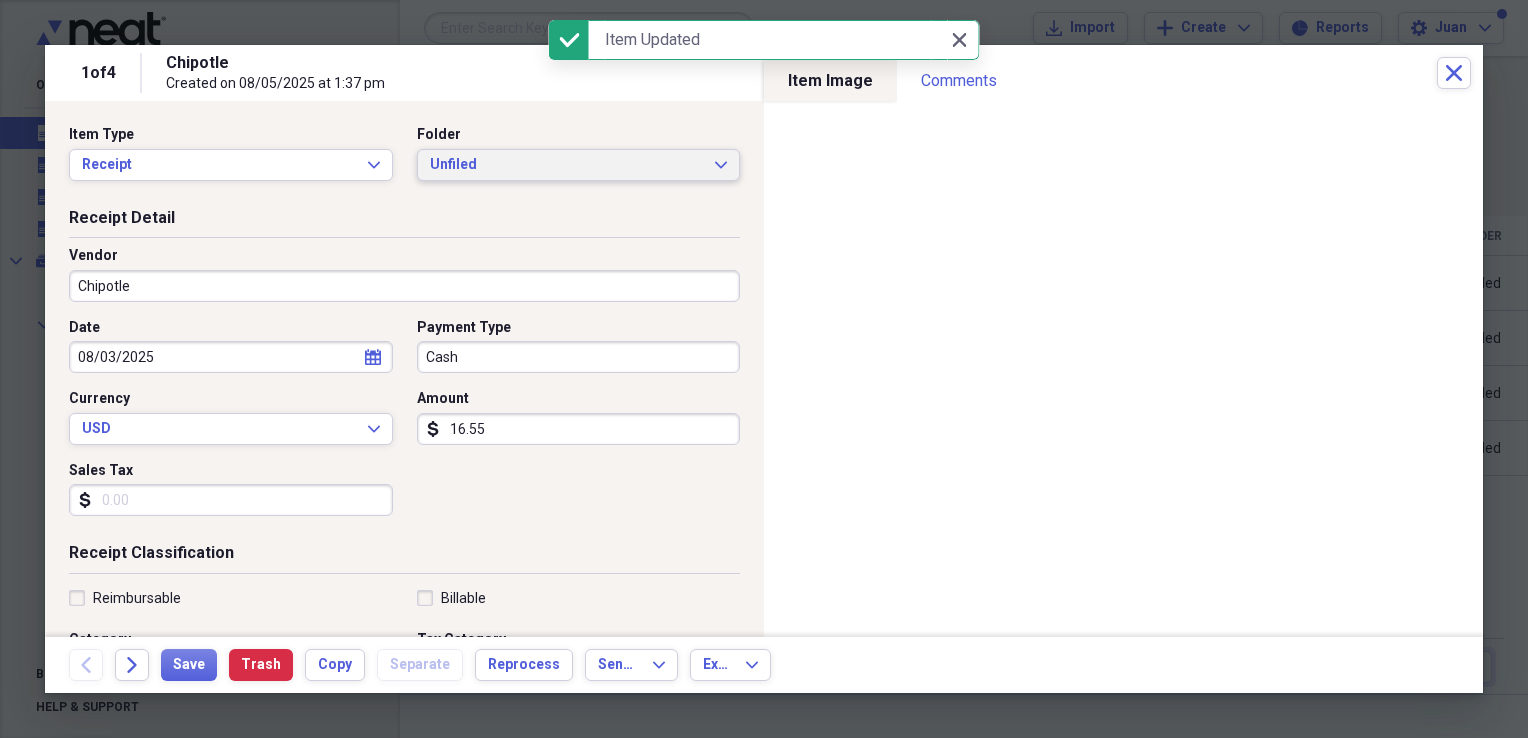 click on "Unfiled" at bounding box center (567, 165) 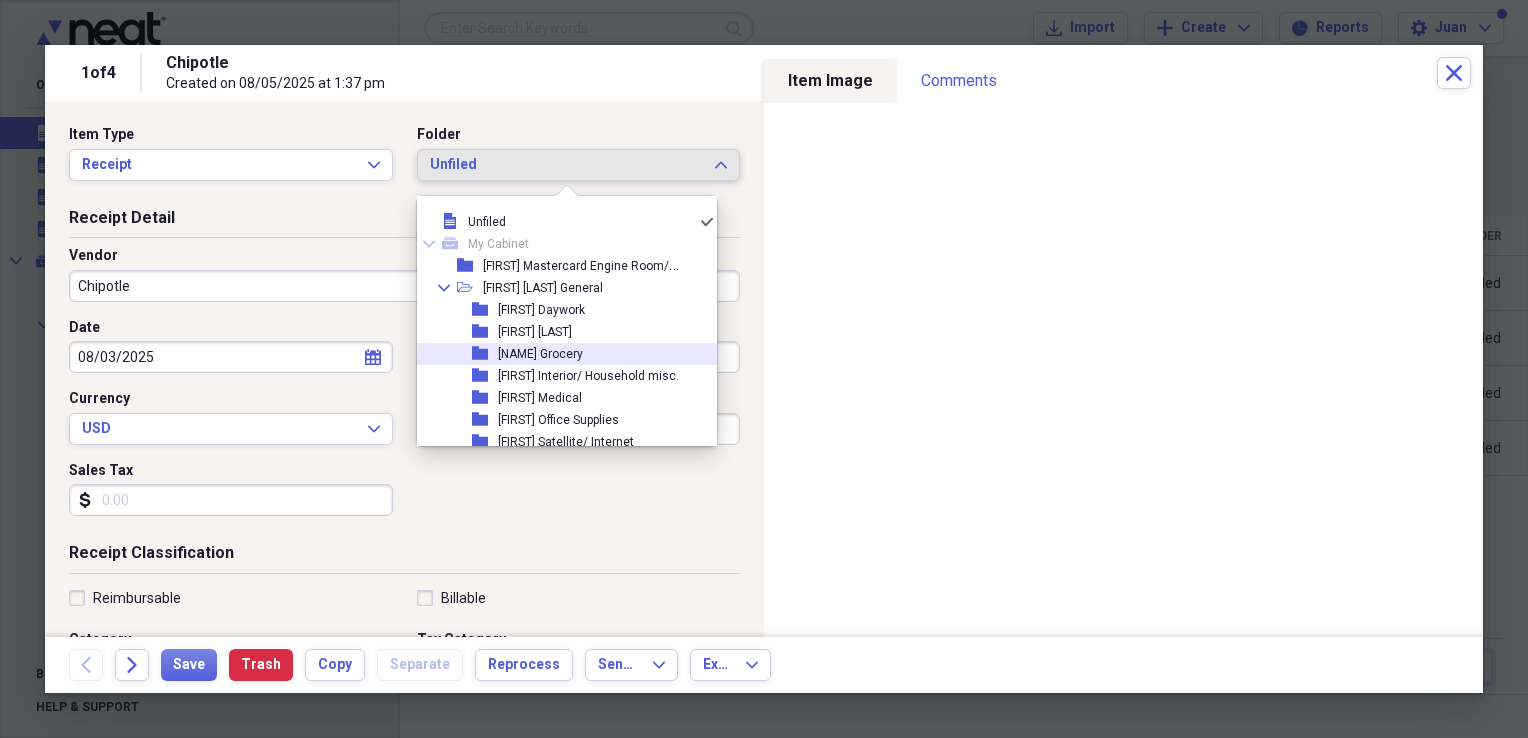 click on "folder [FIRST] Grocery" at bounding box center (559, 354) 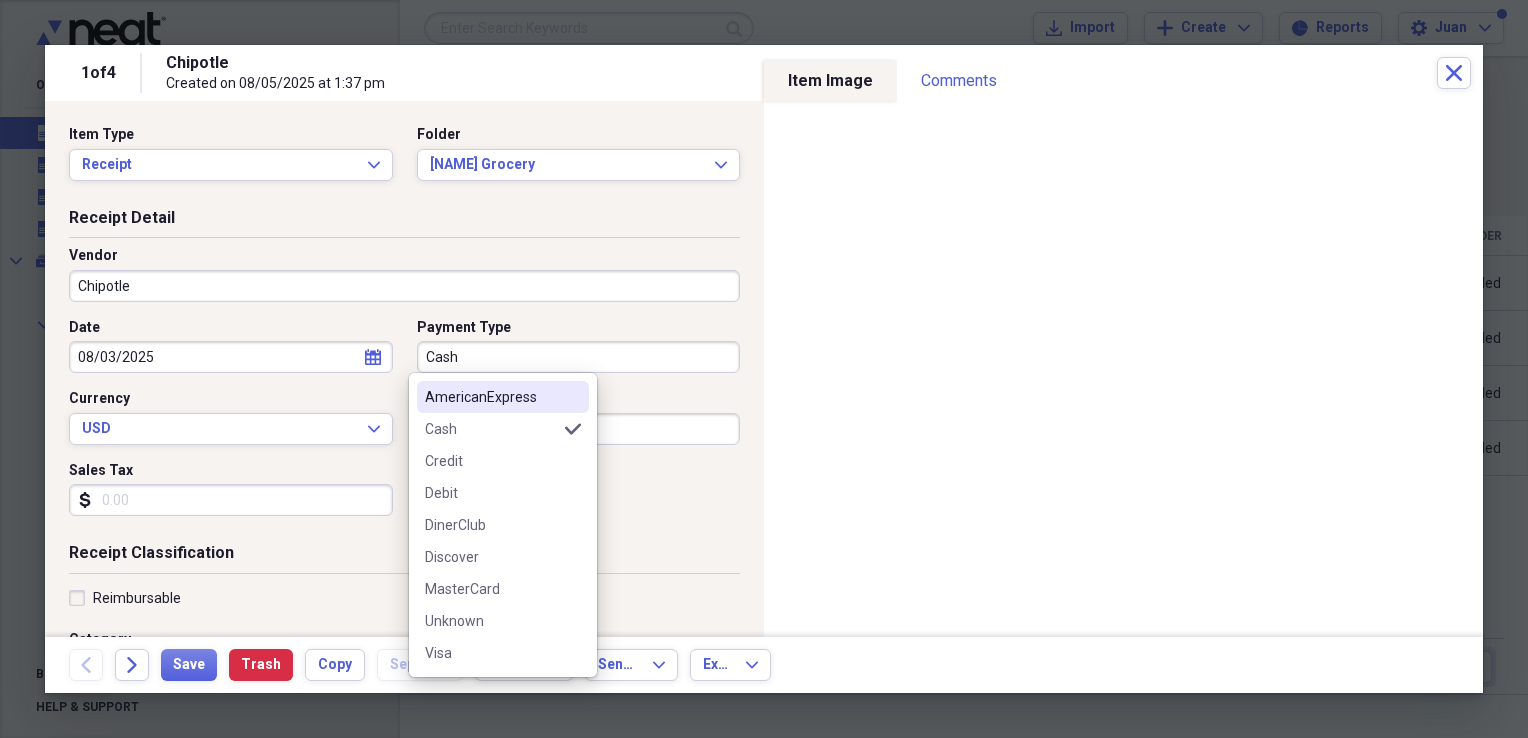 click on "Cash" at bounding box center (579, 357) 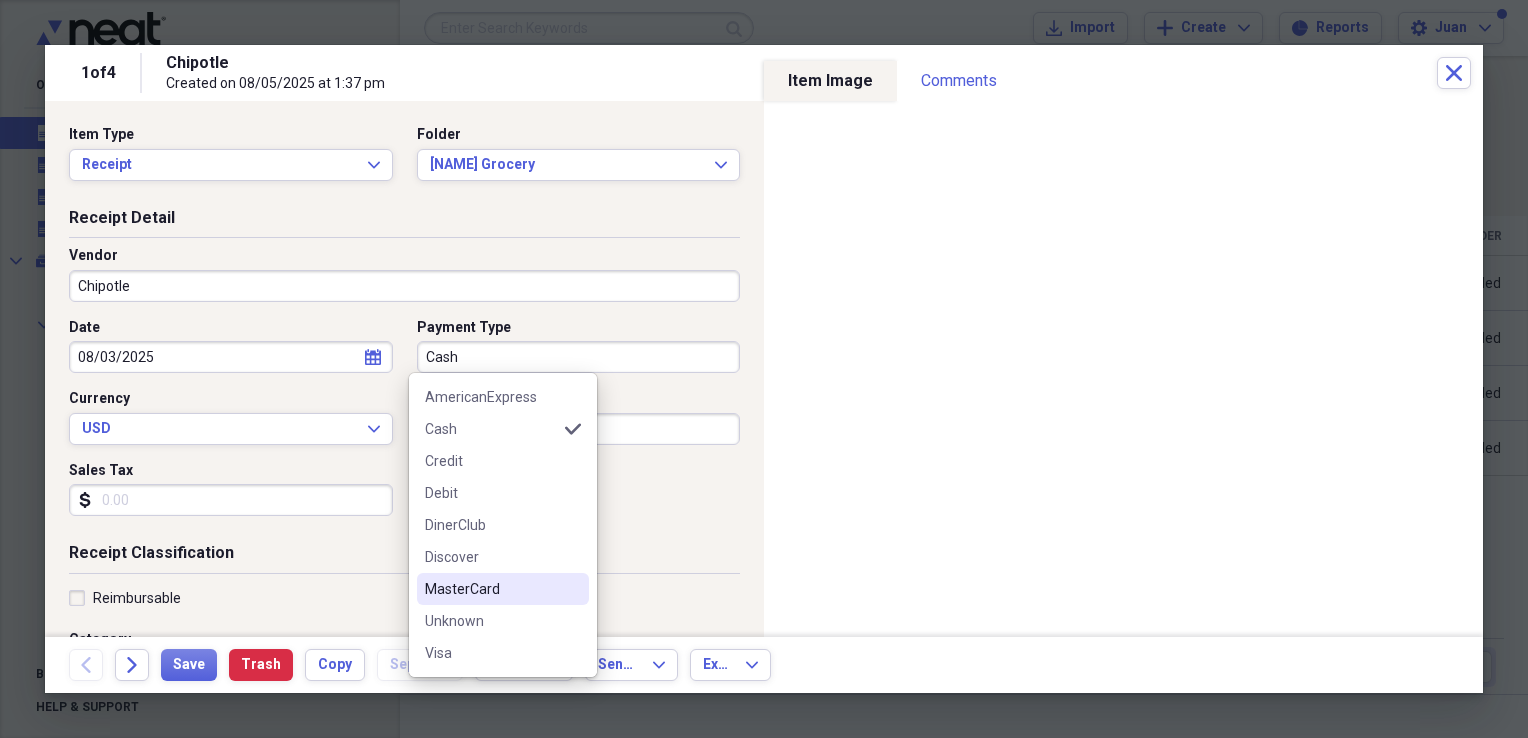 drag, startPoint x: 539, startPoint y: 591, endPoint x: 552, endPoint y: 588, distance: 13.341664 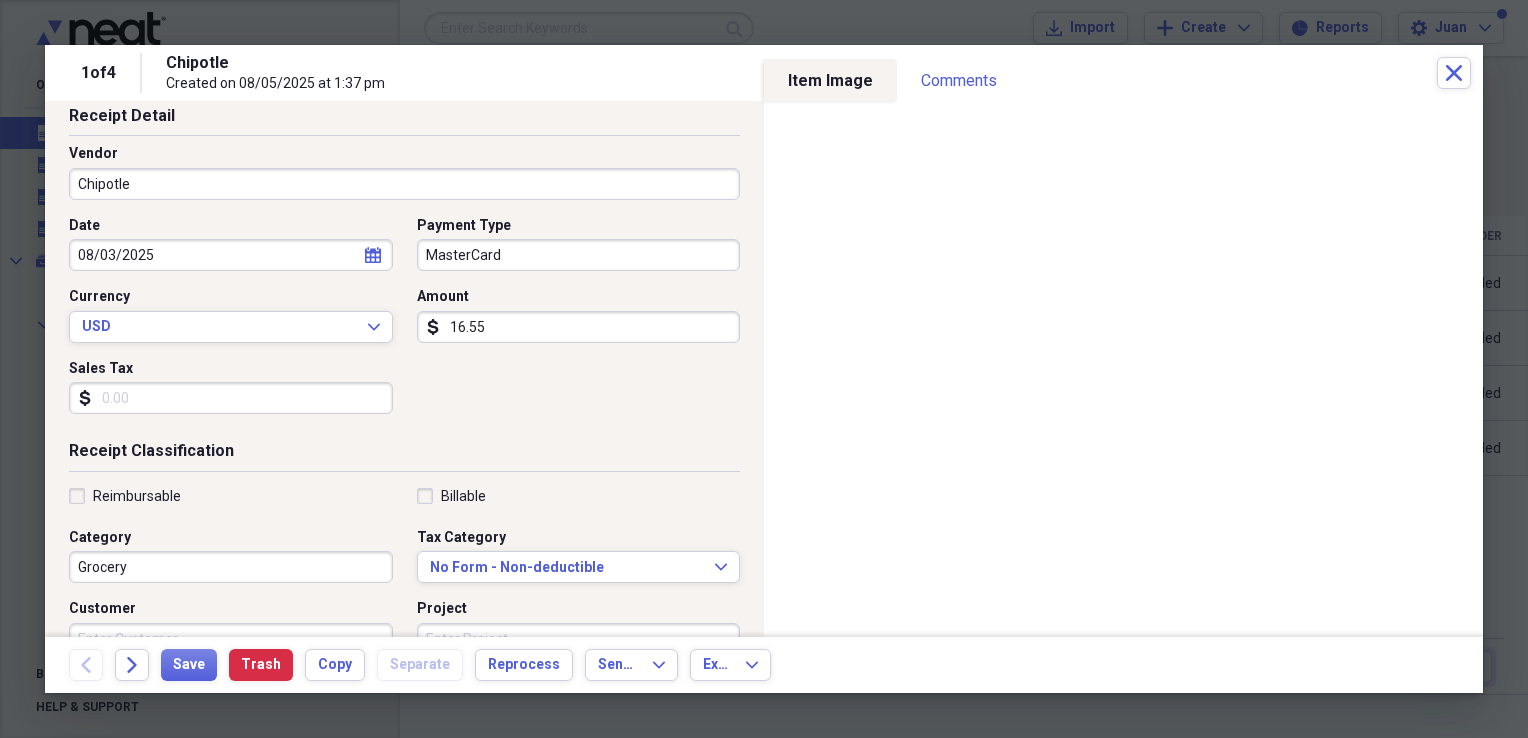 scroll, scrollTop: 0, scrollLeft: 0, axis: both 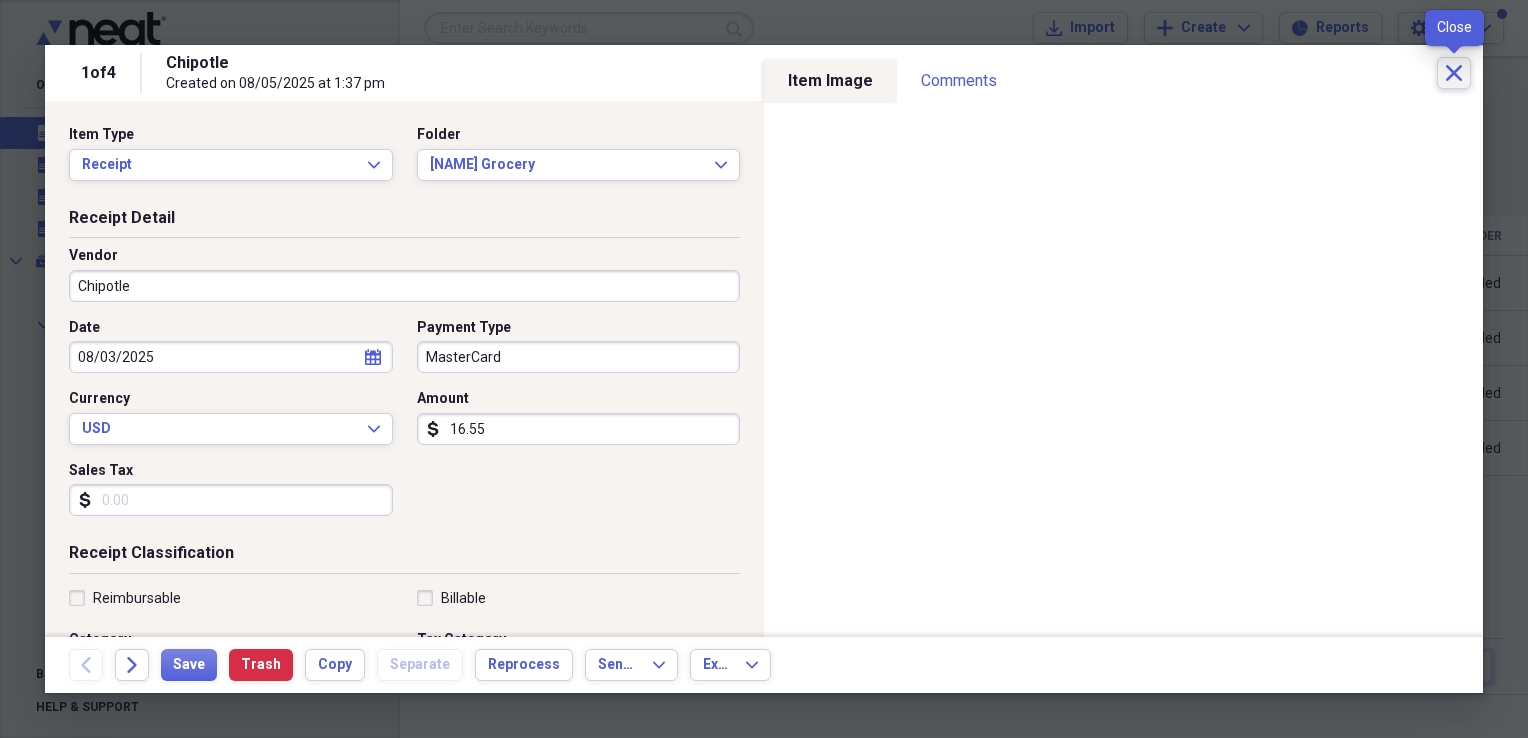 click on "Close" at bounding box center [1454, 73] 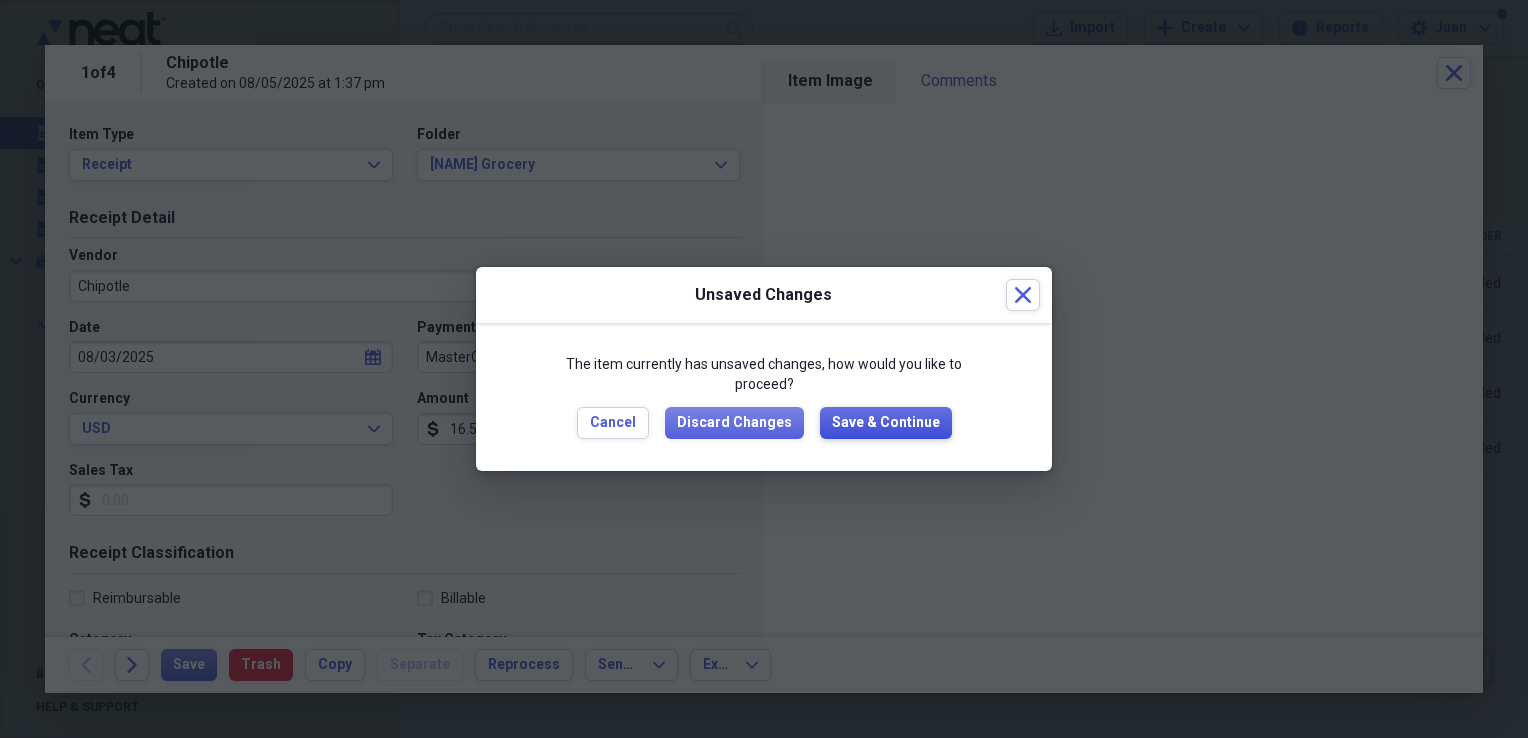 click on "Save & Continue" at bounding box center (886, 423) 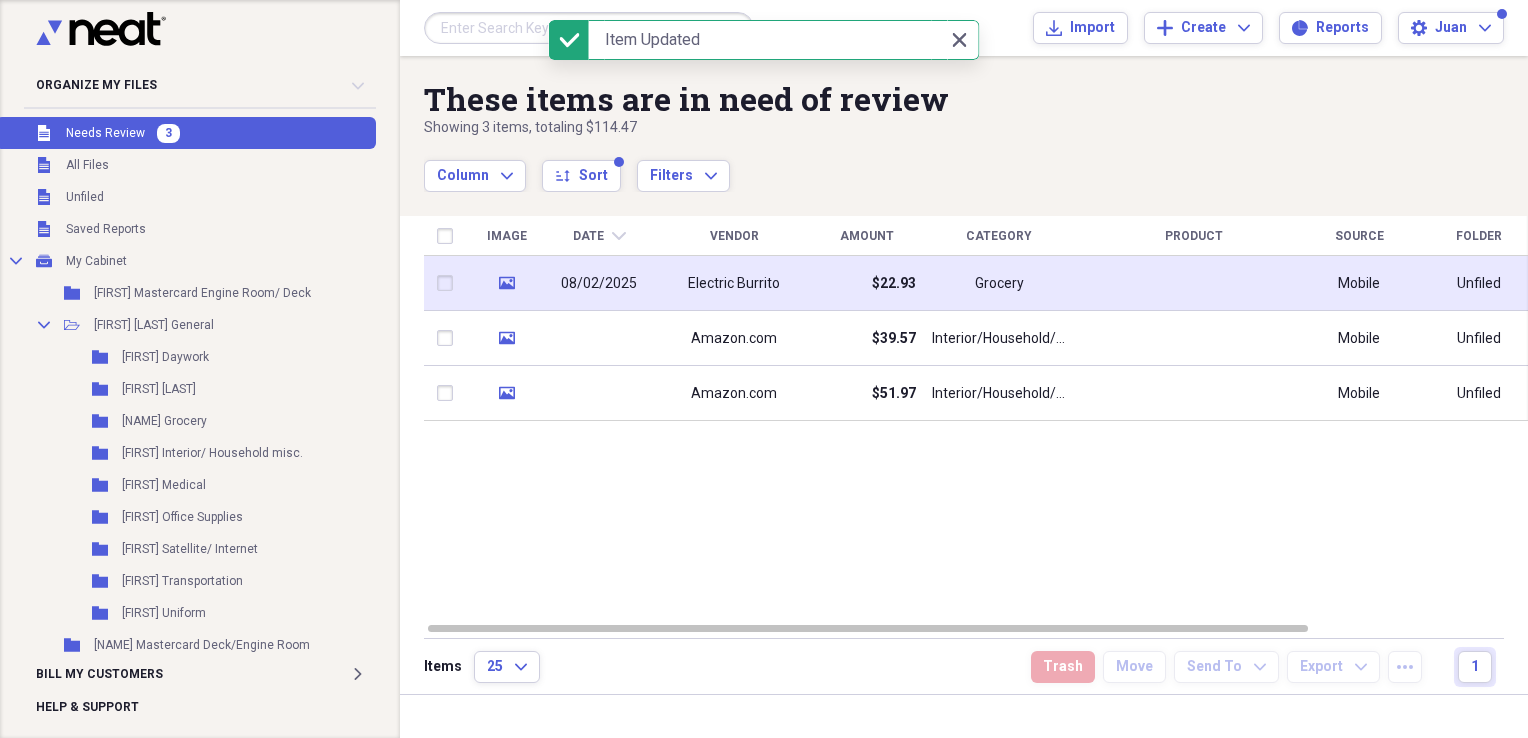 click on "$22.93" at bounding box center [866, 283] 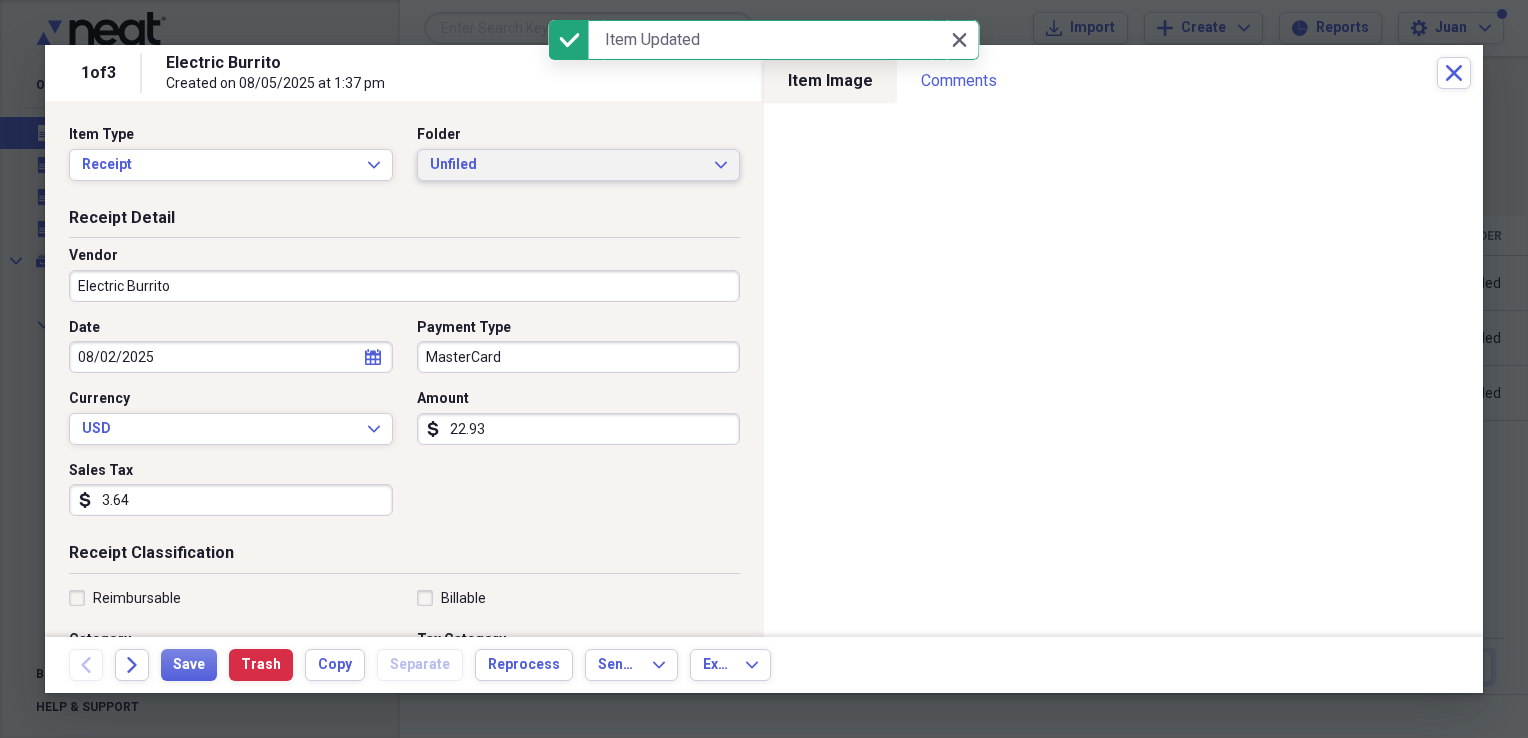 click on "Unfiled Expand" at bounding box center (579, 165) 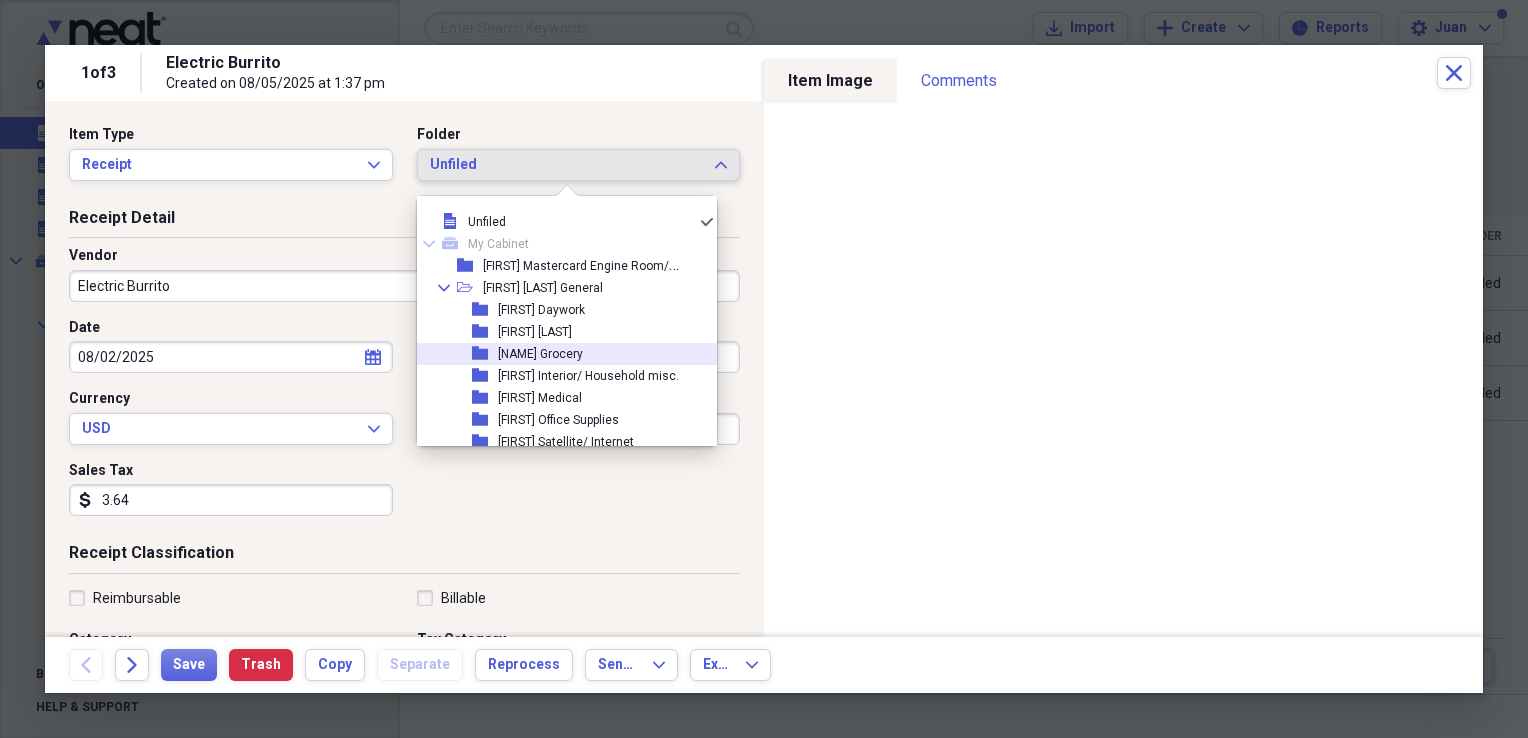 click on "[NAME] Grocery" at bounding box center (540, 354) 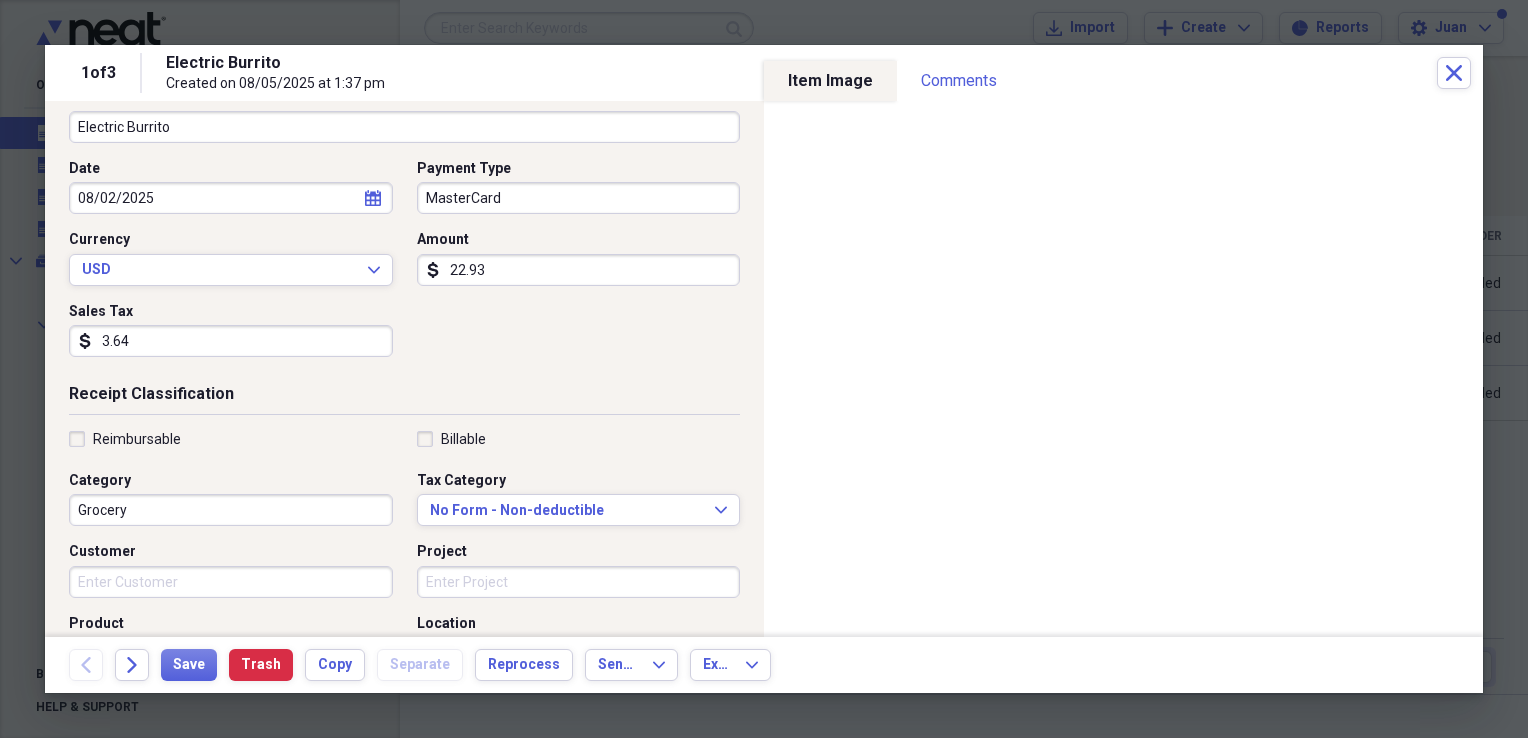 scroll, scrollTop: 200, scrollLeft: 0, axis: vertical 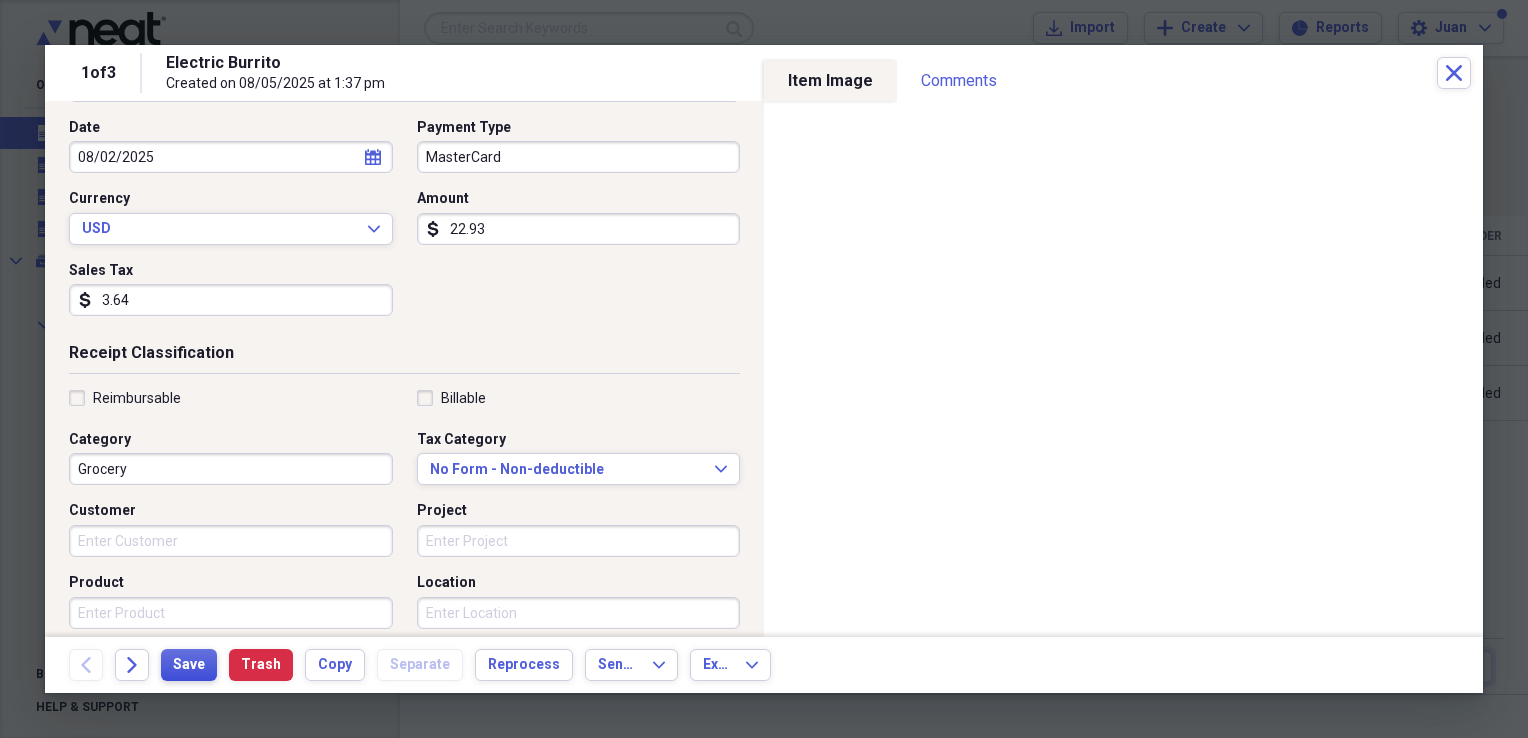 click on "Save" at bounding box center (189, 665) 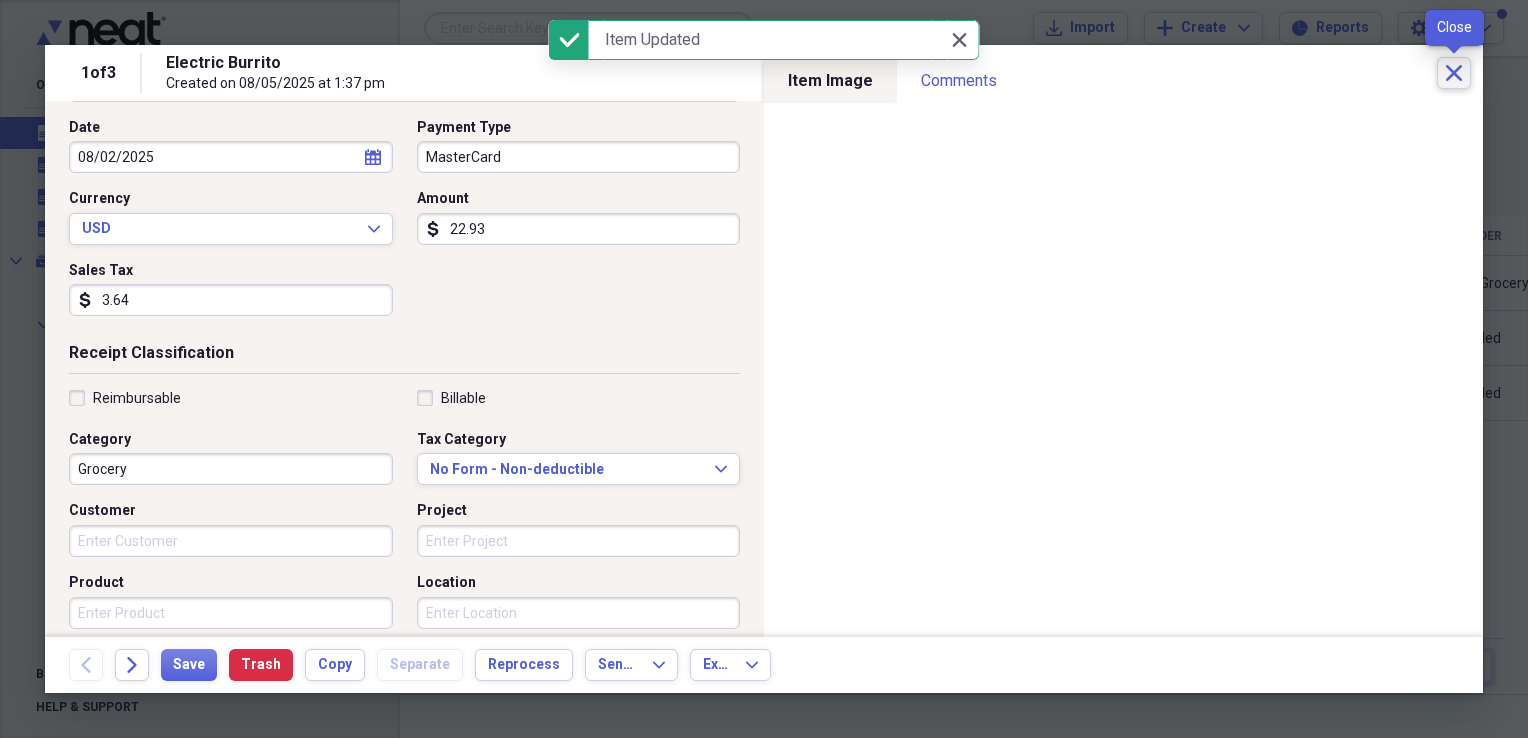 click on "Close" at bounding box center (1454, 73) 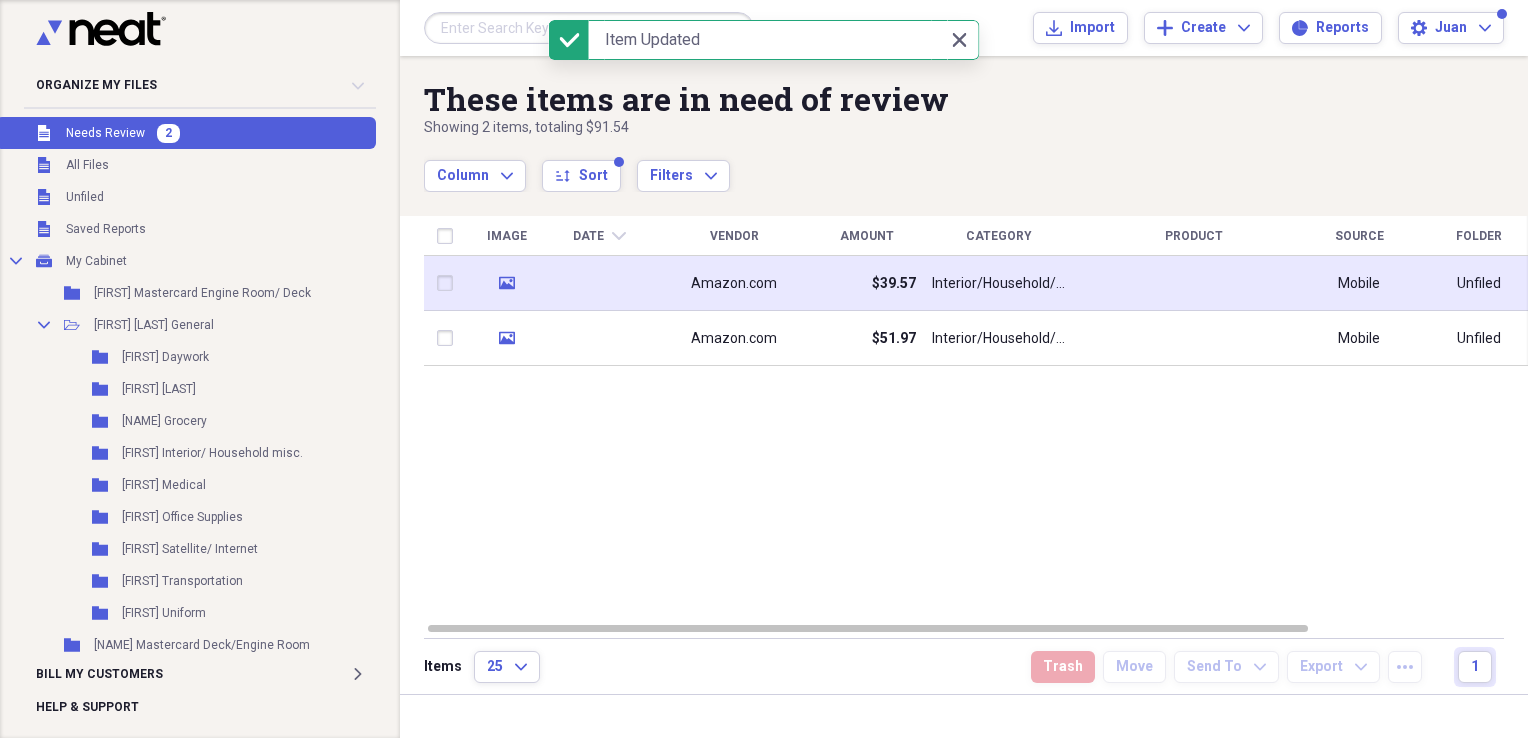 click on "$39.57" at bounding box center (866, 283) 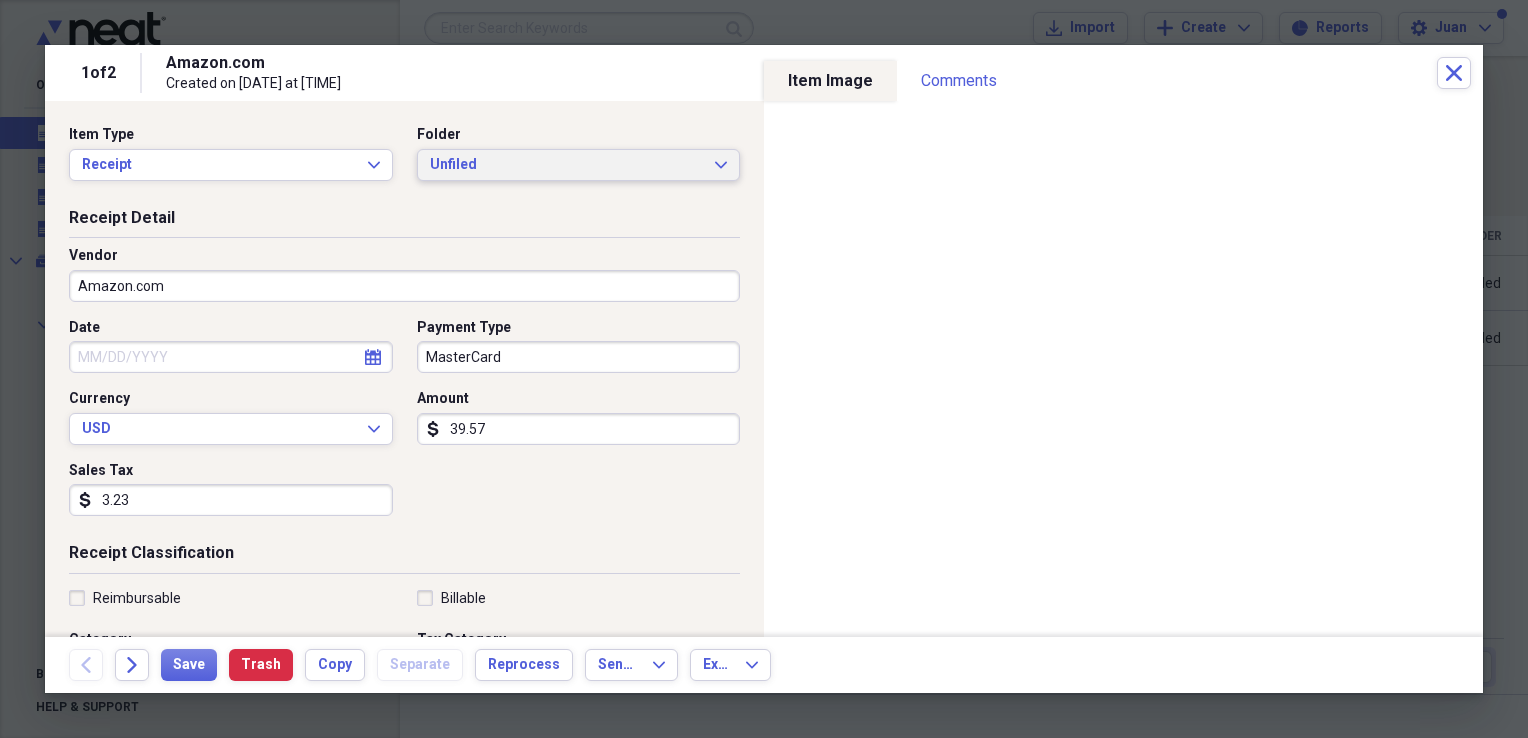 click on "Unfiled" at bounding box center (567, 165) 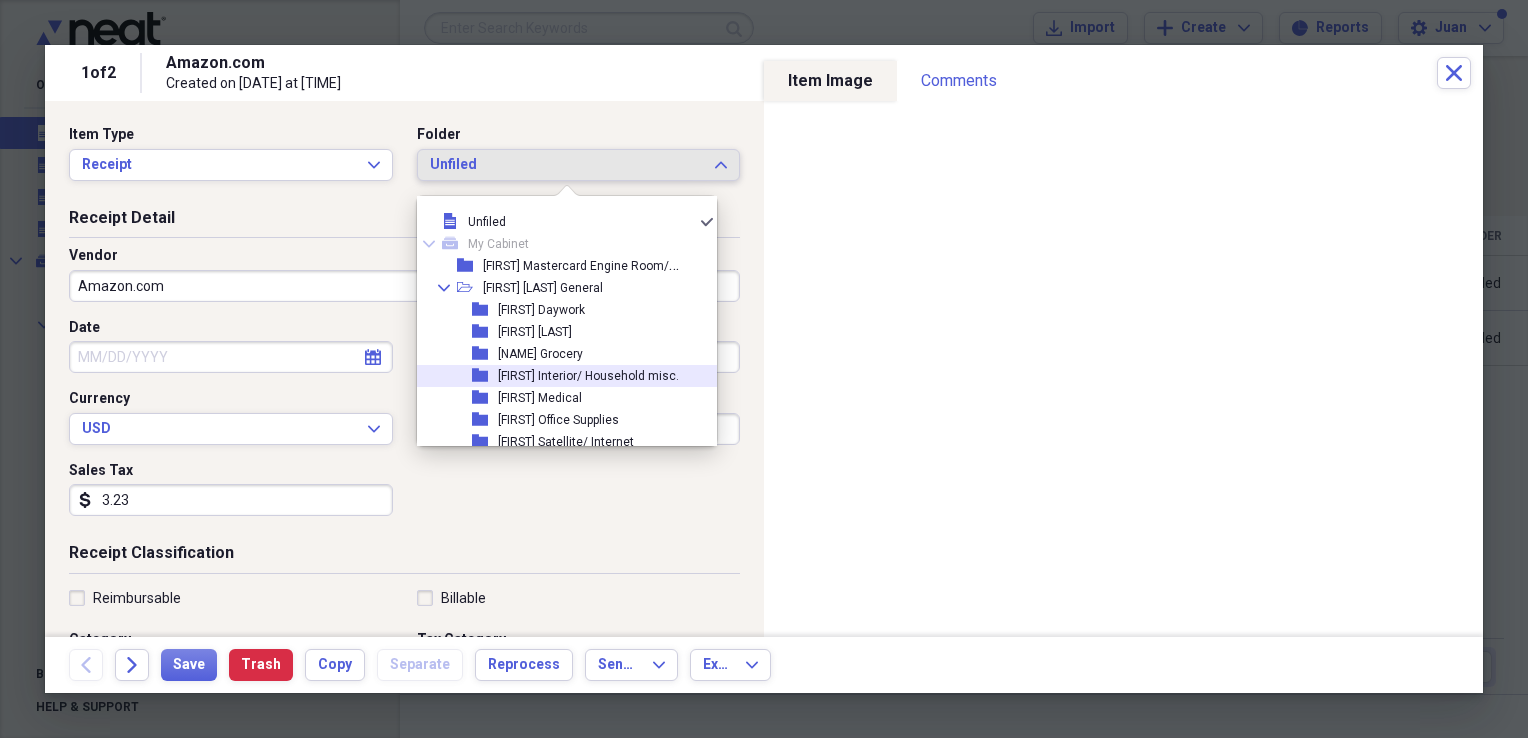 click on "[FIRST] Interior/ Household misc." at bounding box center (588, 376) 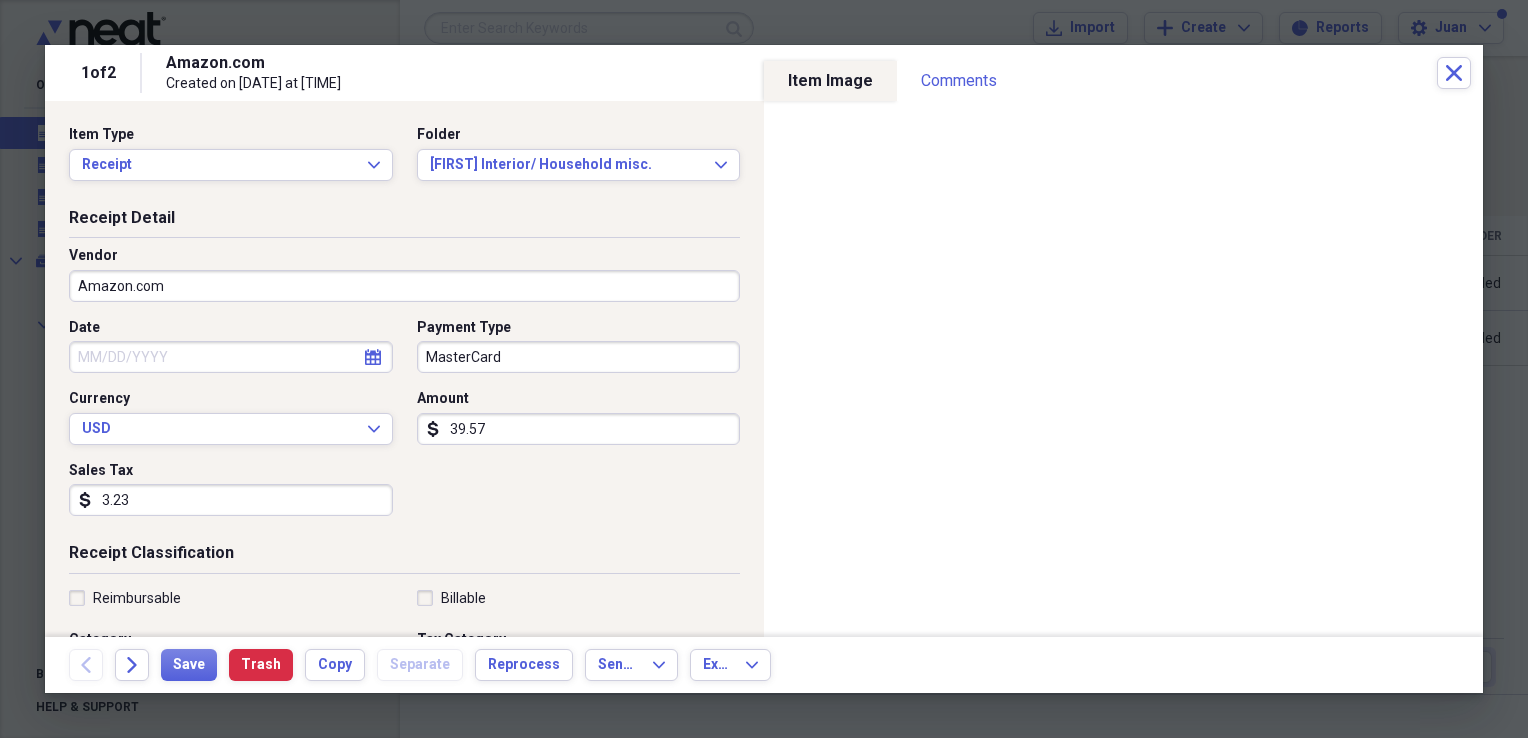 select on "7" 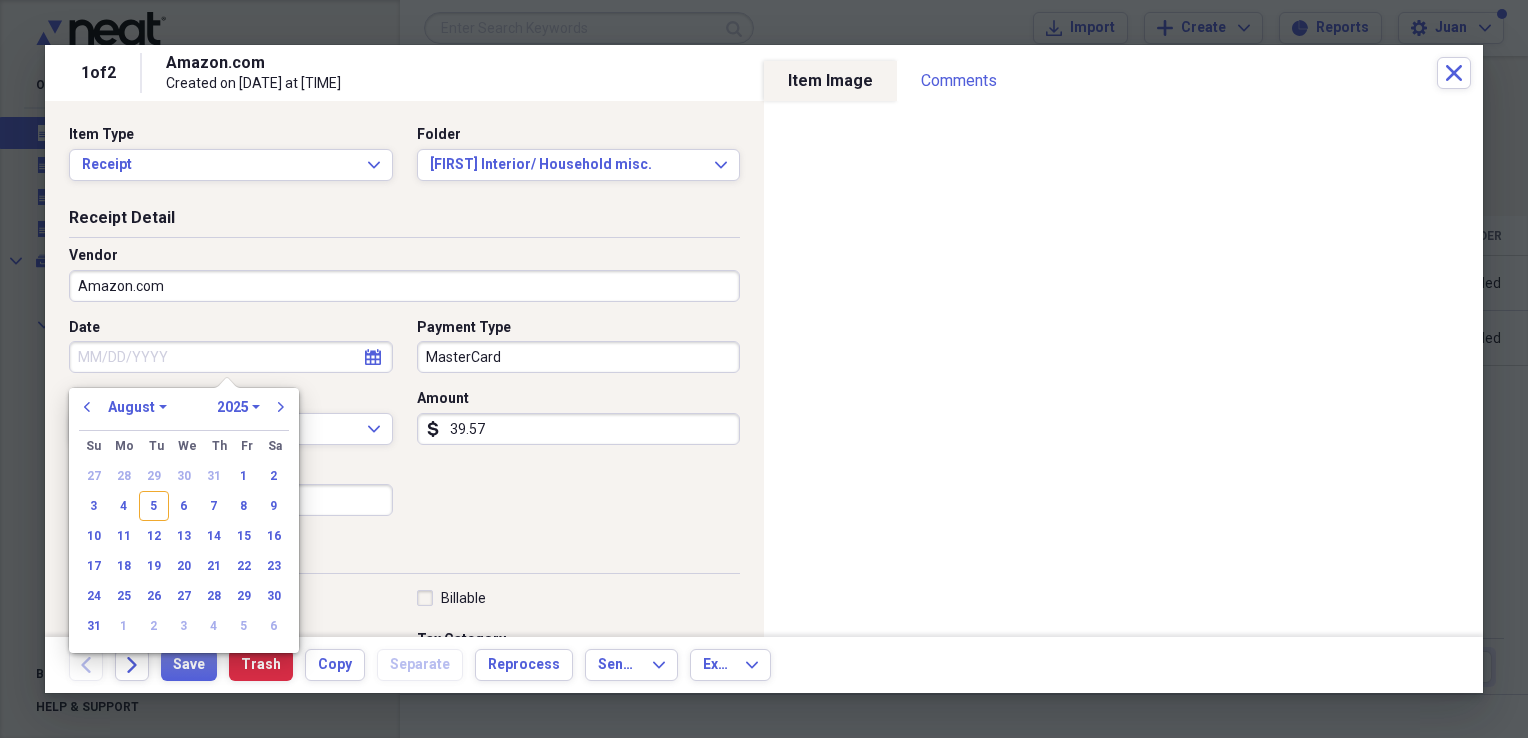 click on "Date" at bounding box center (231, 357) 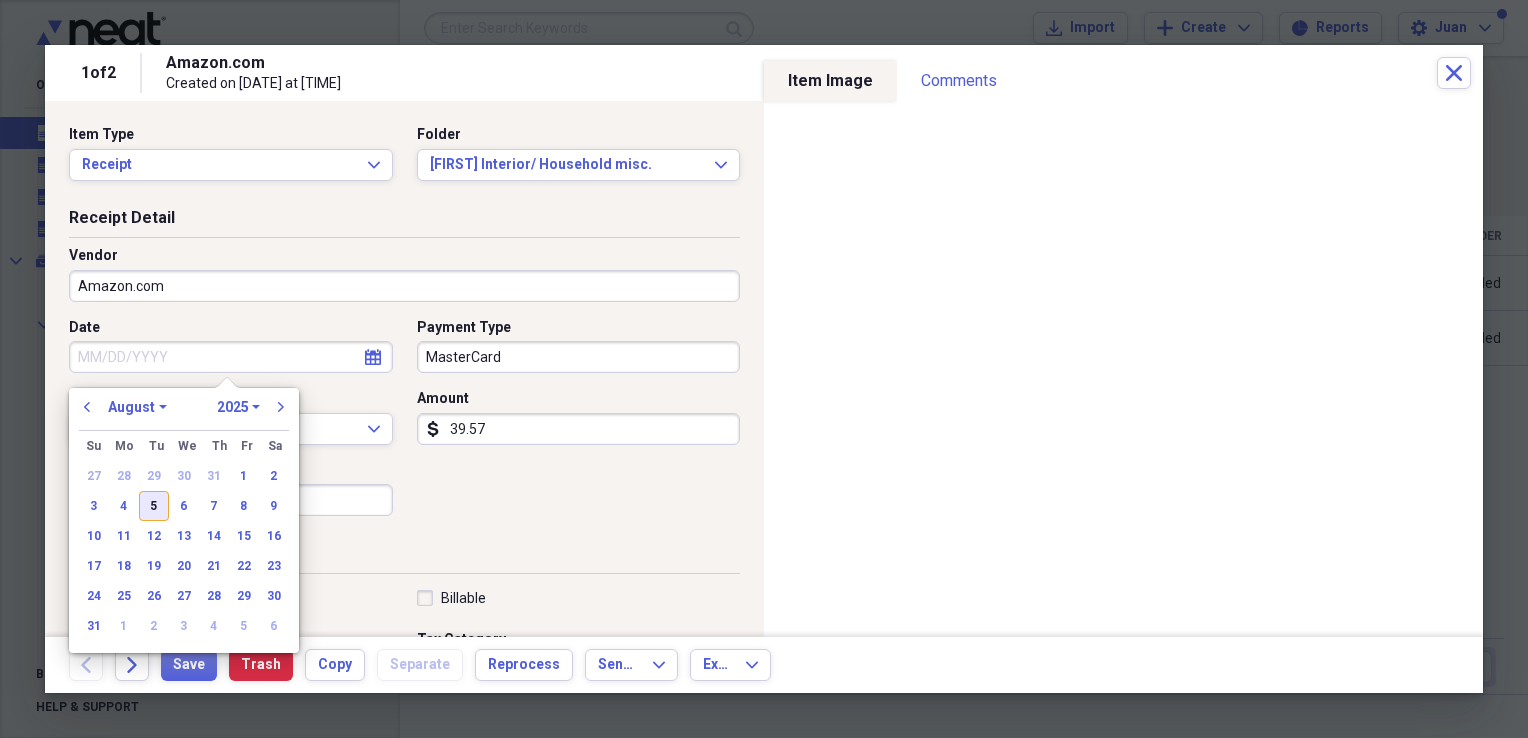 click on "5" at bounding box center [154, 506] 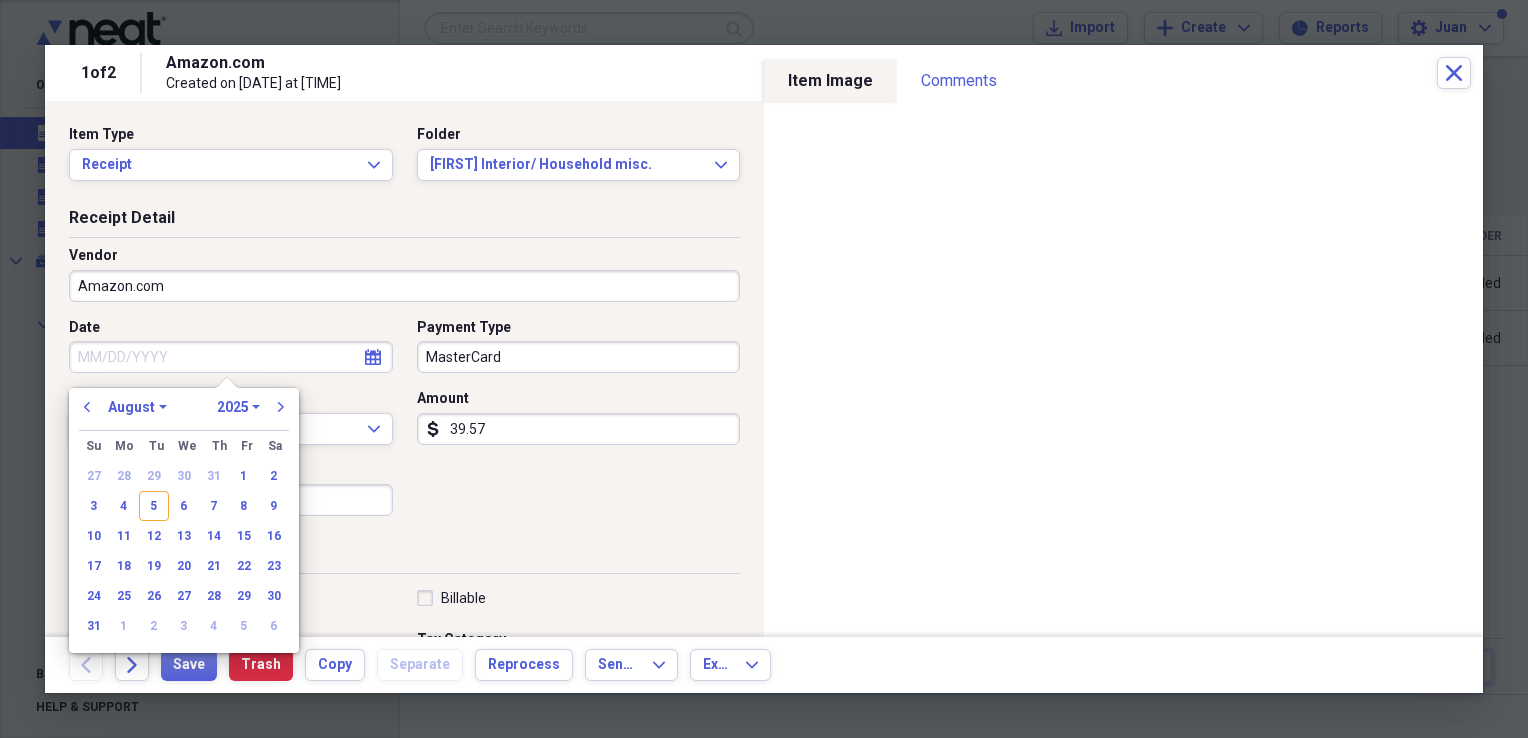 type on "08/05/2025" 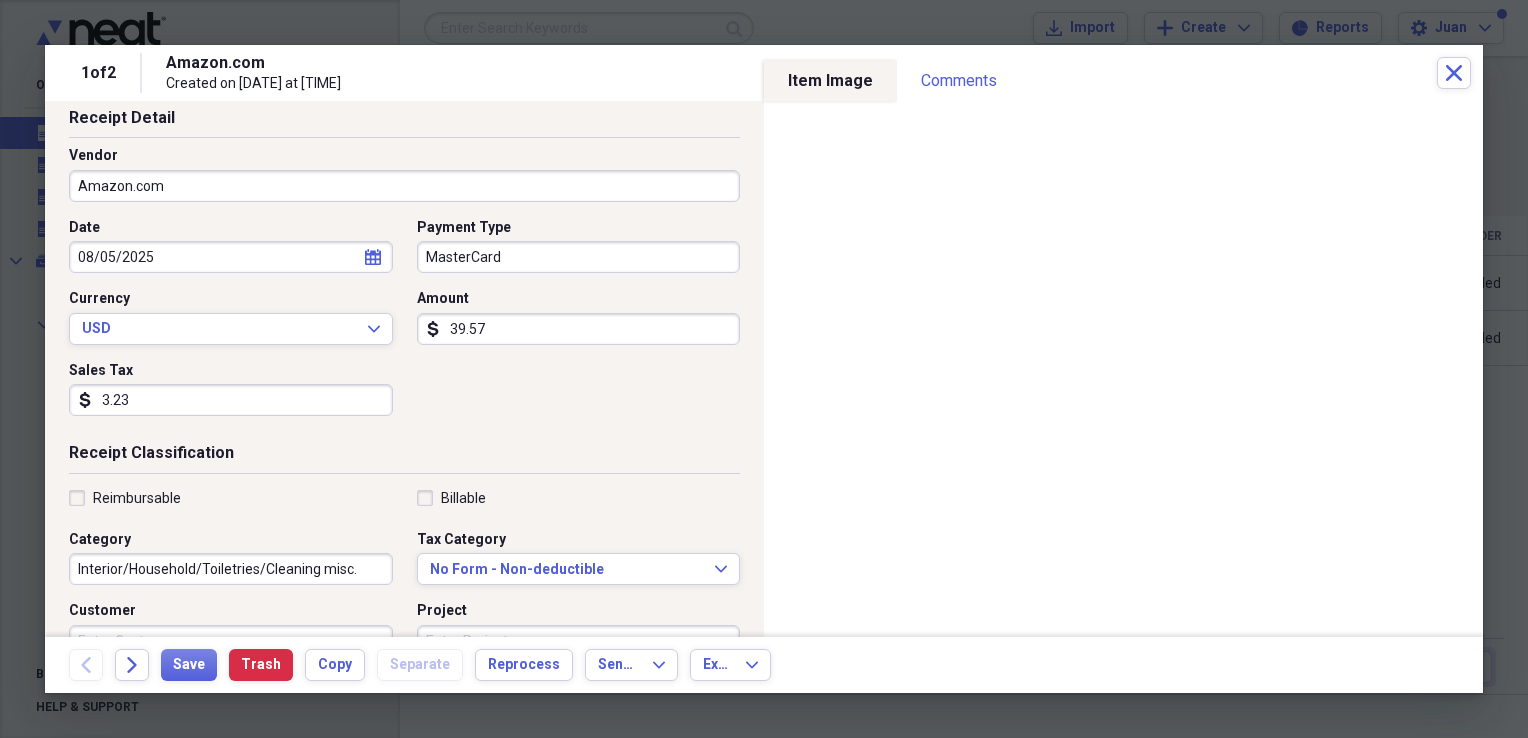 scroll, scrollTop: 200, scrollLeft: 0, axis: vertical 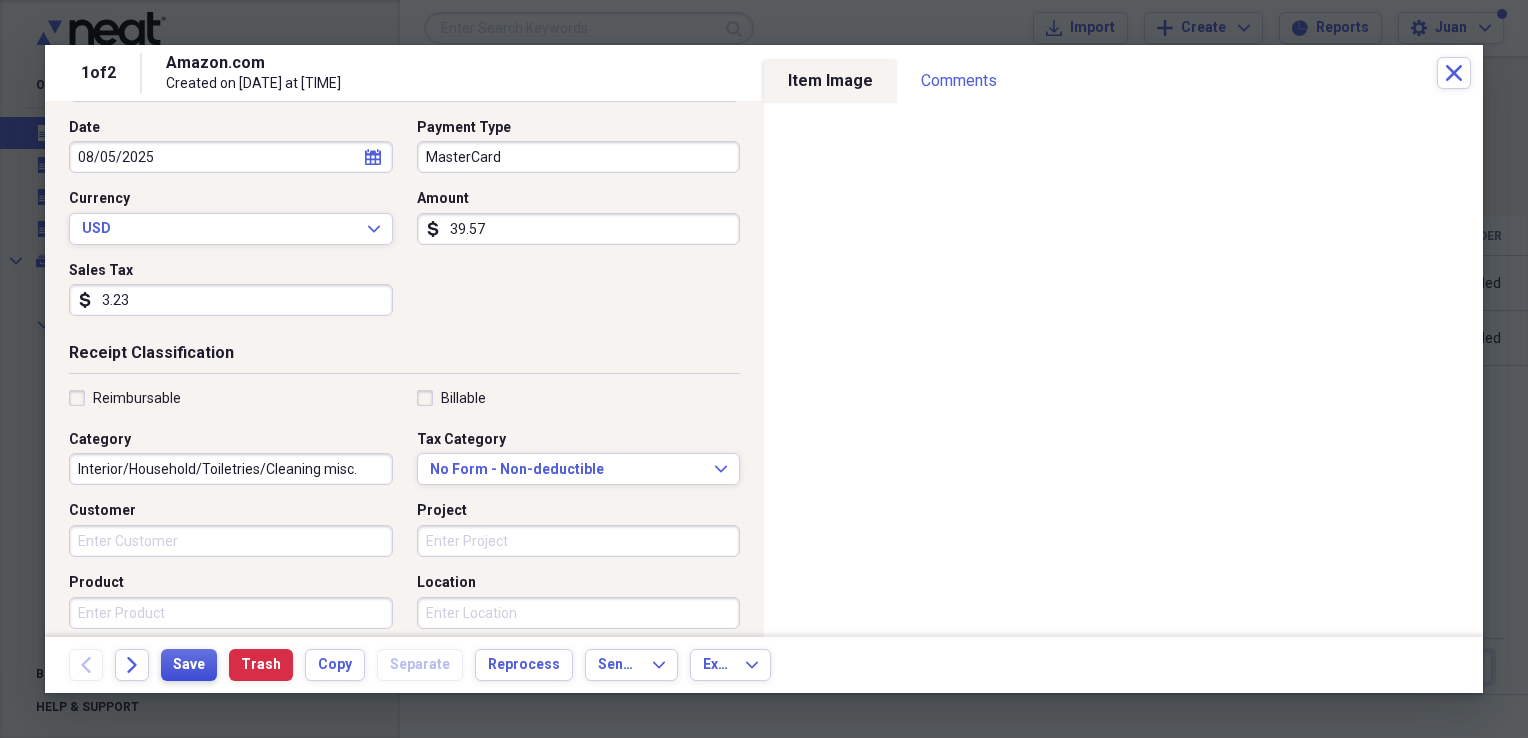 click on "Save" at bounding box center [189, 665] 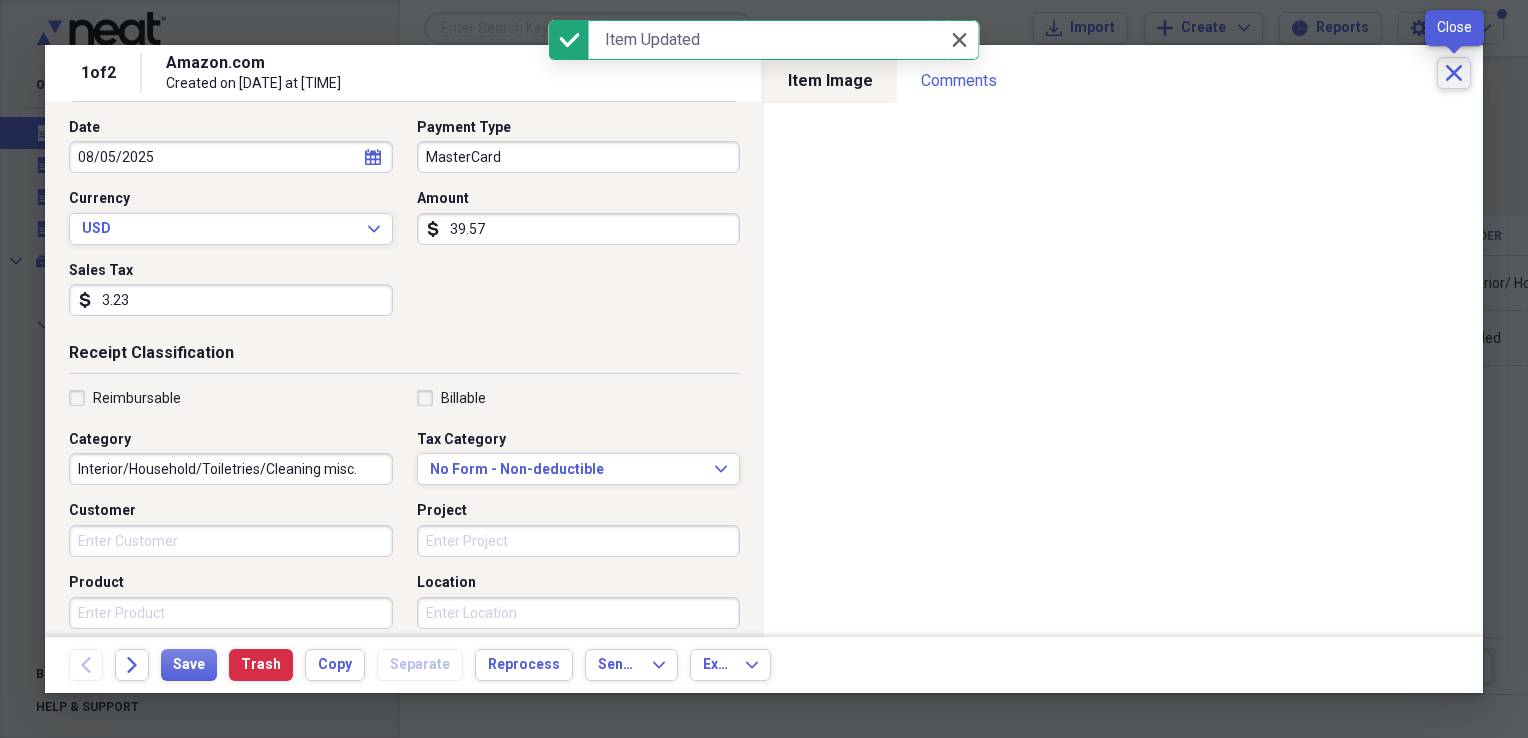 click on "Close" at bounding box center (1454, 73) 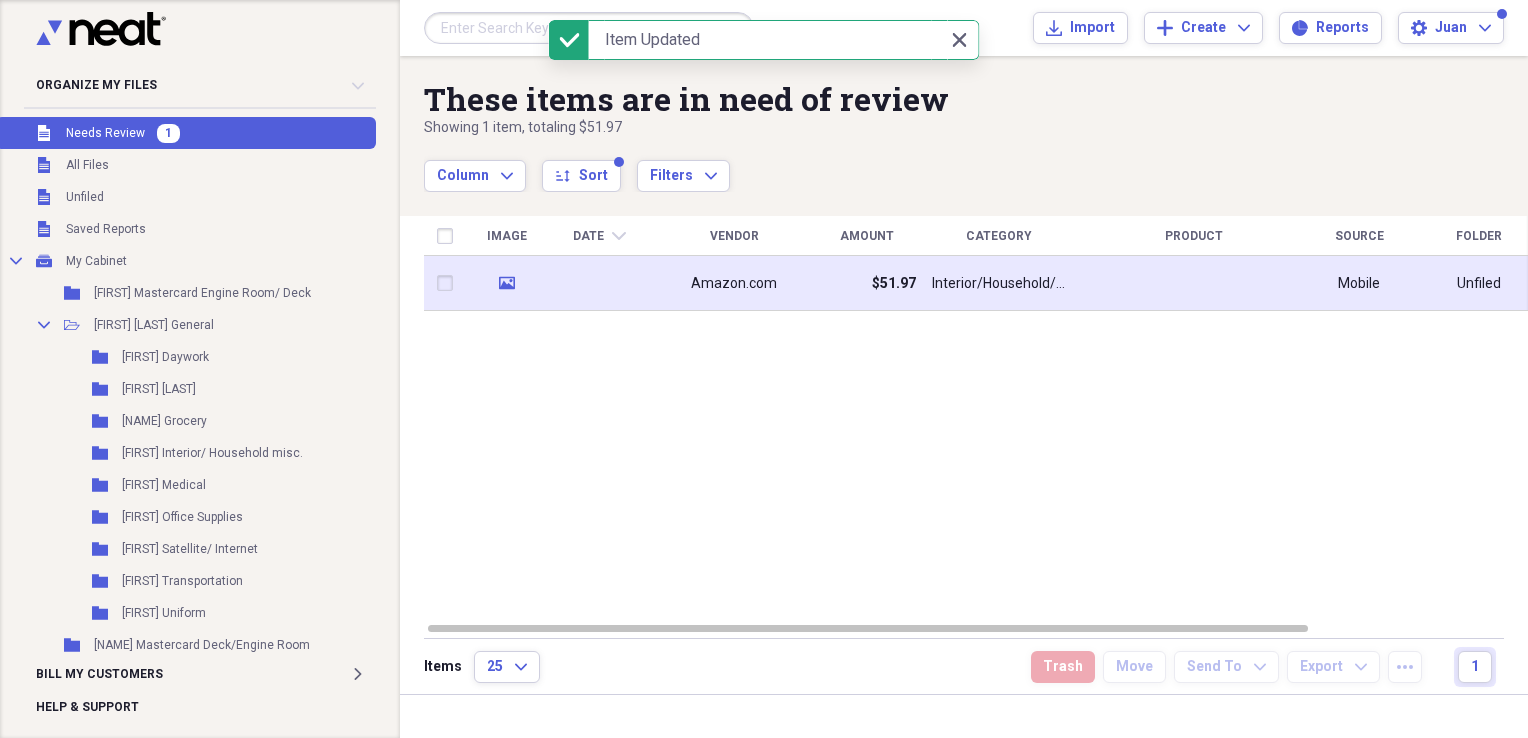 click on "$51.97" at bounding box center (866, 283) 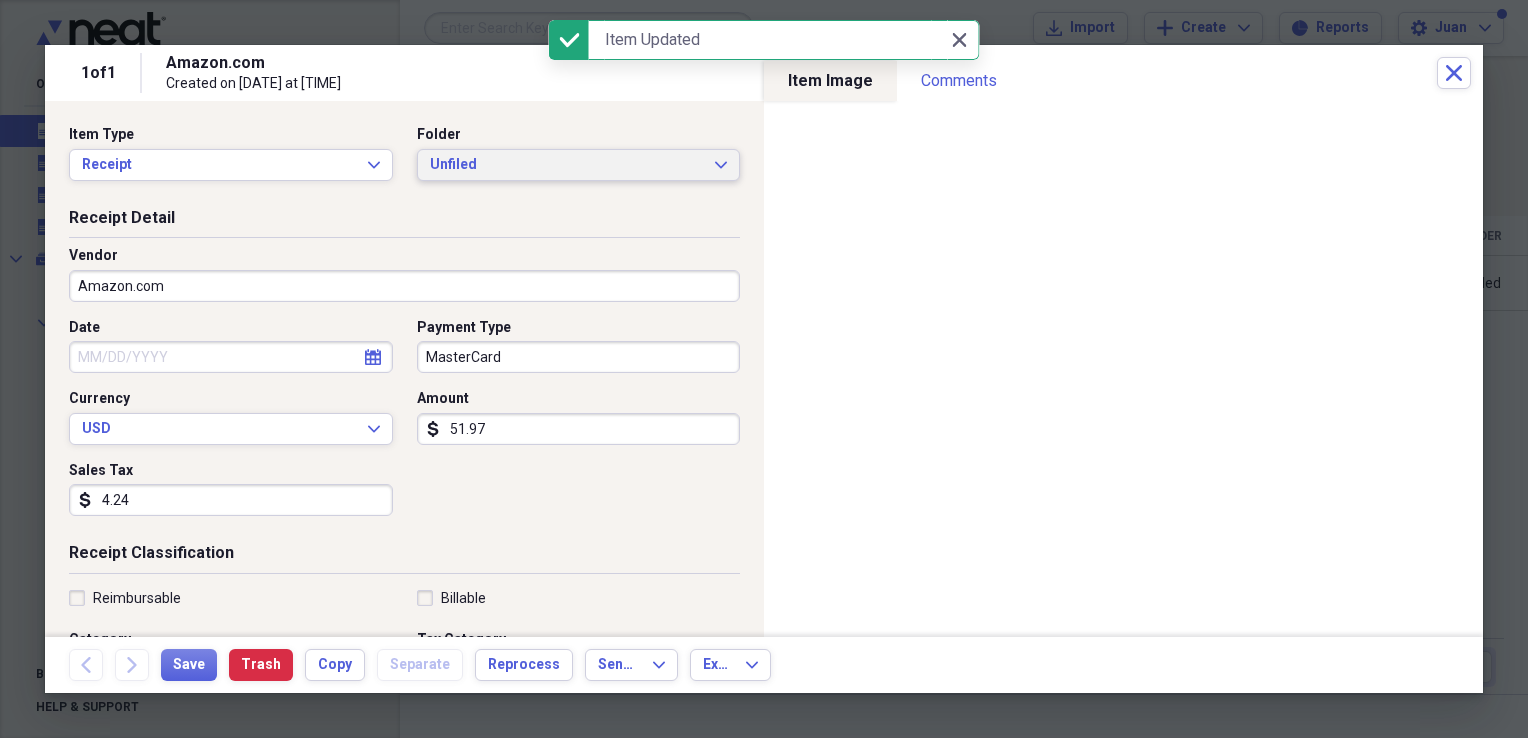 click on "Unfiled" at bounding box center (567, 165) 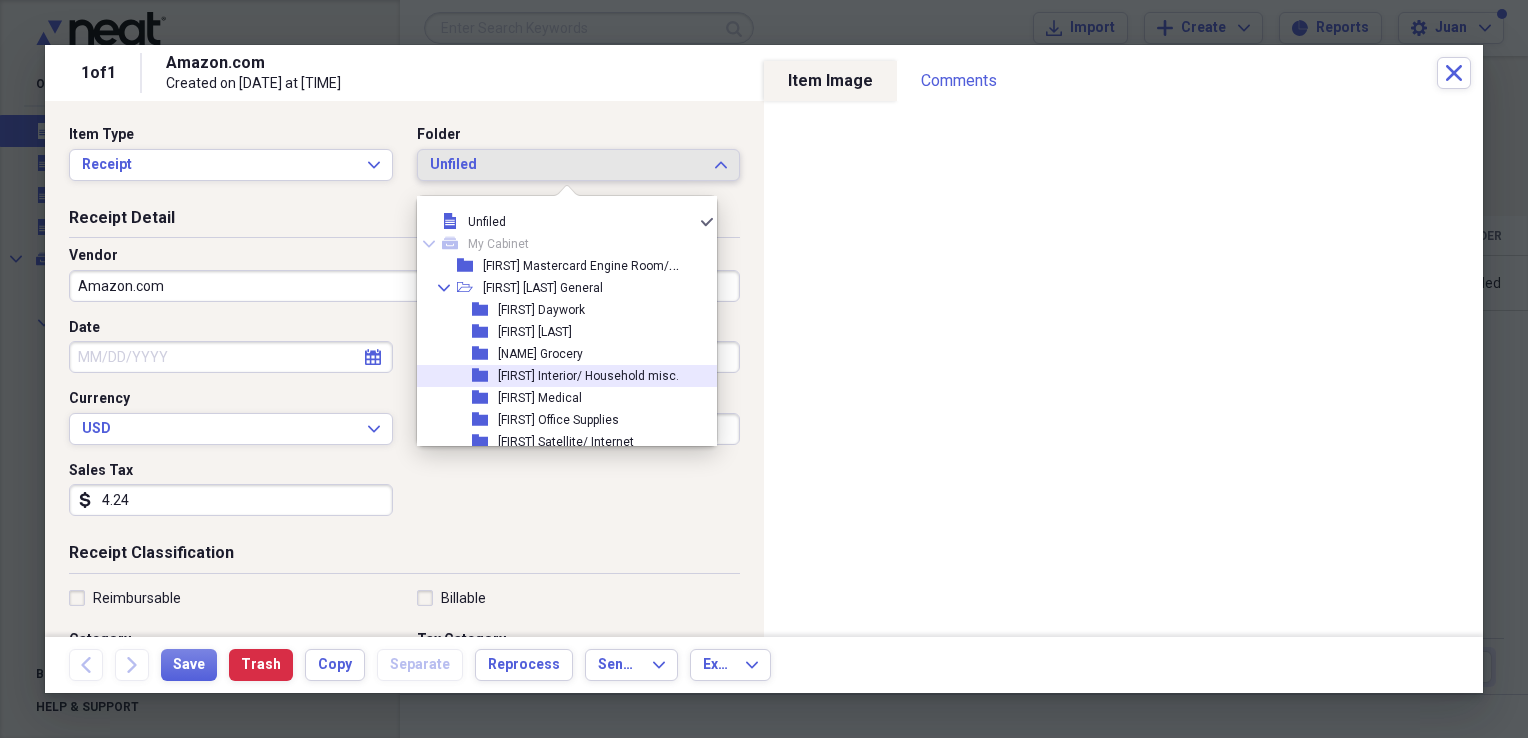 click on "[FIRST] Interior/ Household misc." at bounding box center (588, 376) 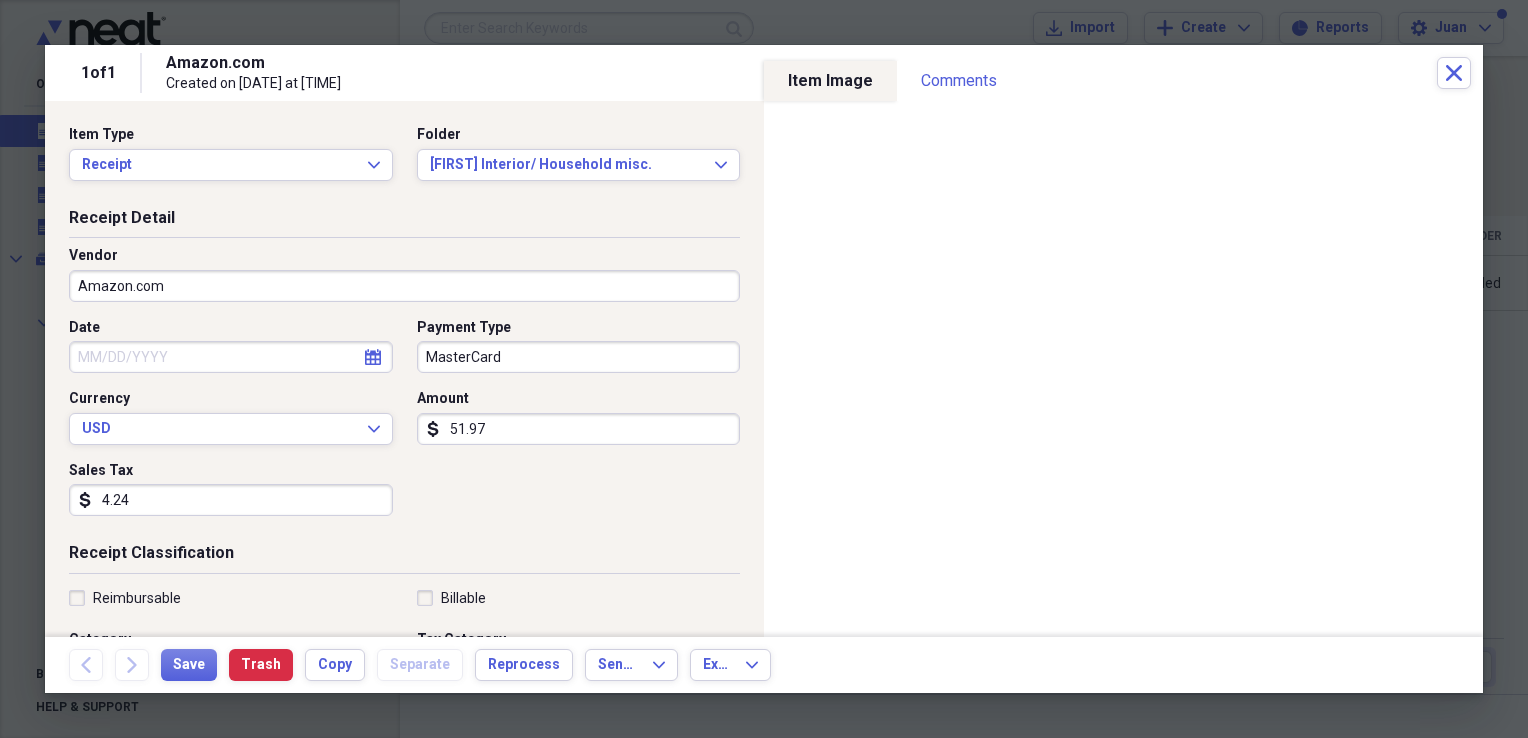 select on "7" 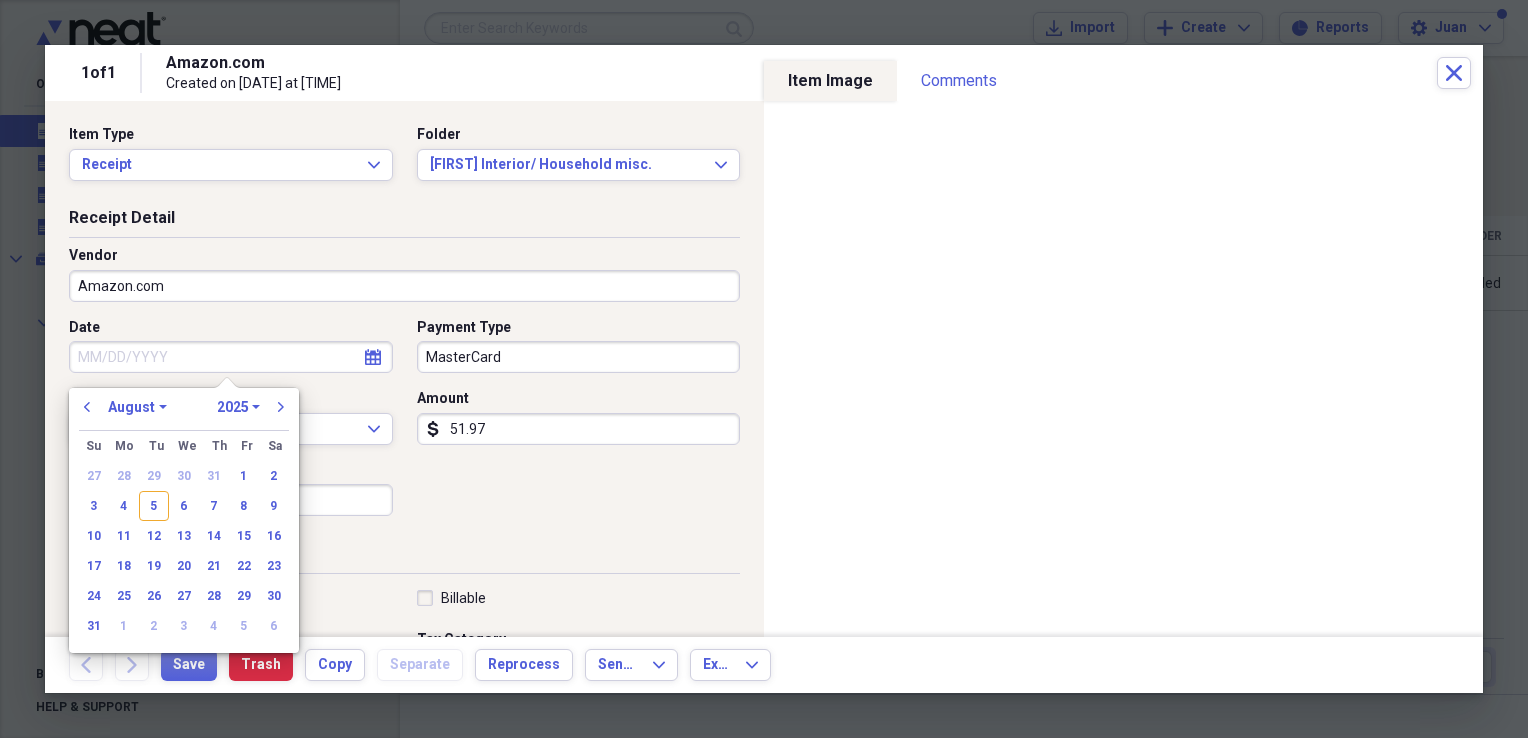 click on "Date" at bounding box center [231, 357] 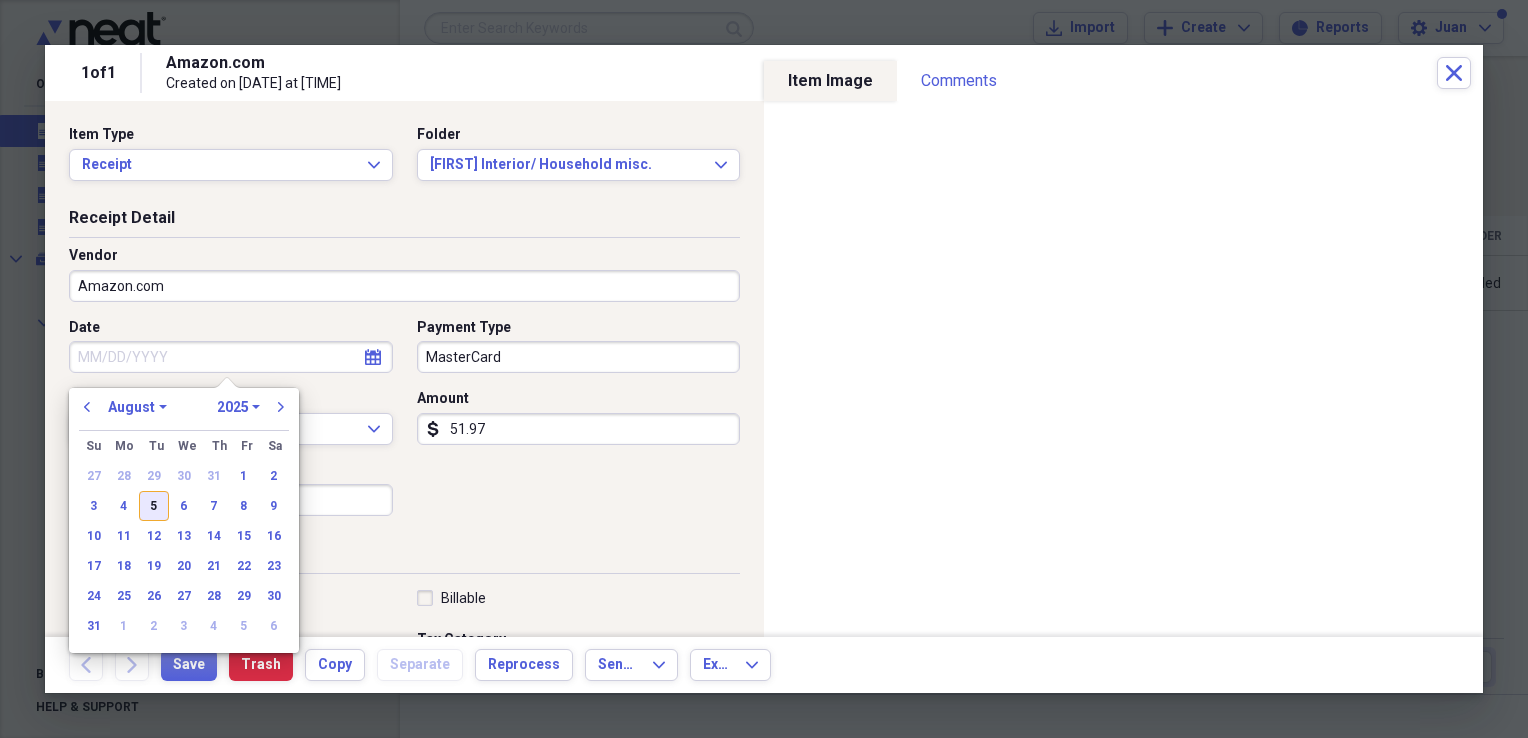 click on "5" at bounding box center (154, 506) 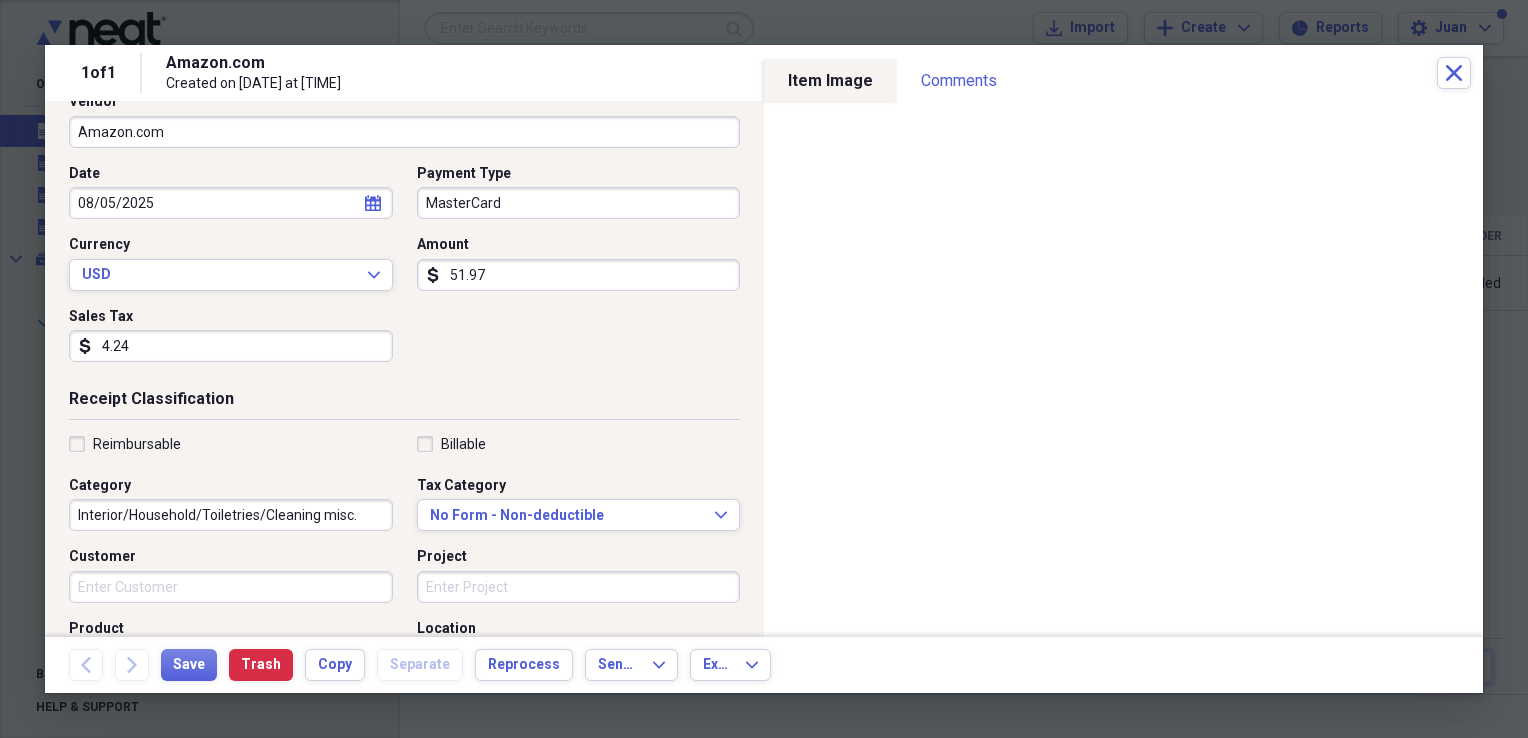 scroll, scrollTop: 200, scrollLeft: 0, axis: vertical 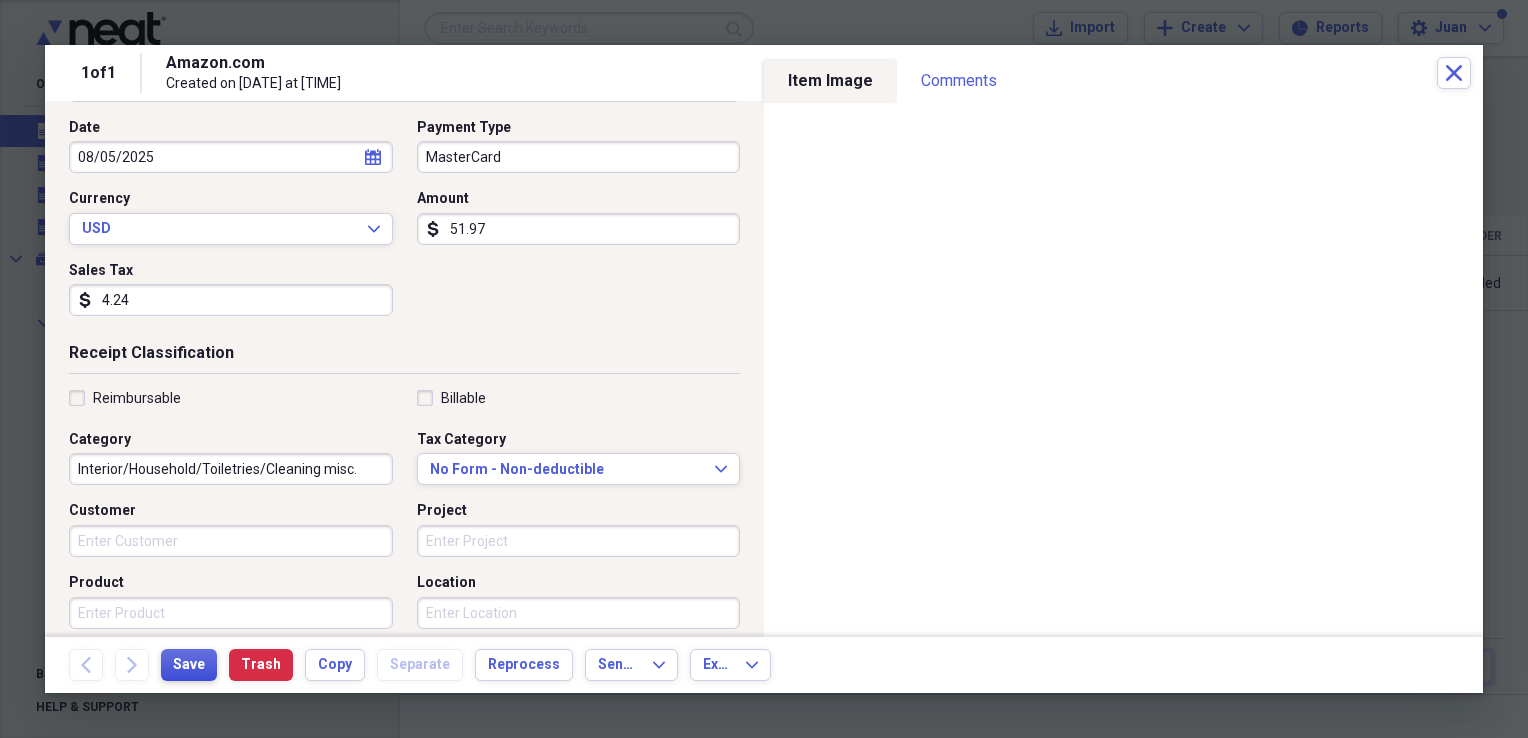 click on "Save" at bounding box center [189, 665] 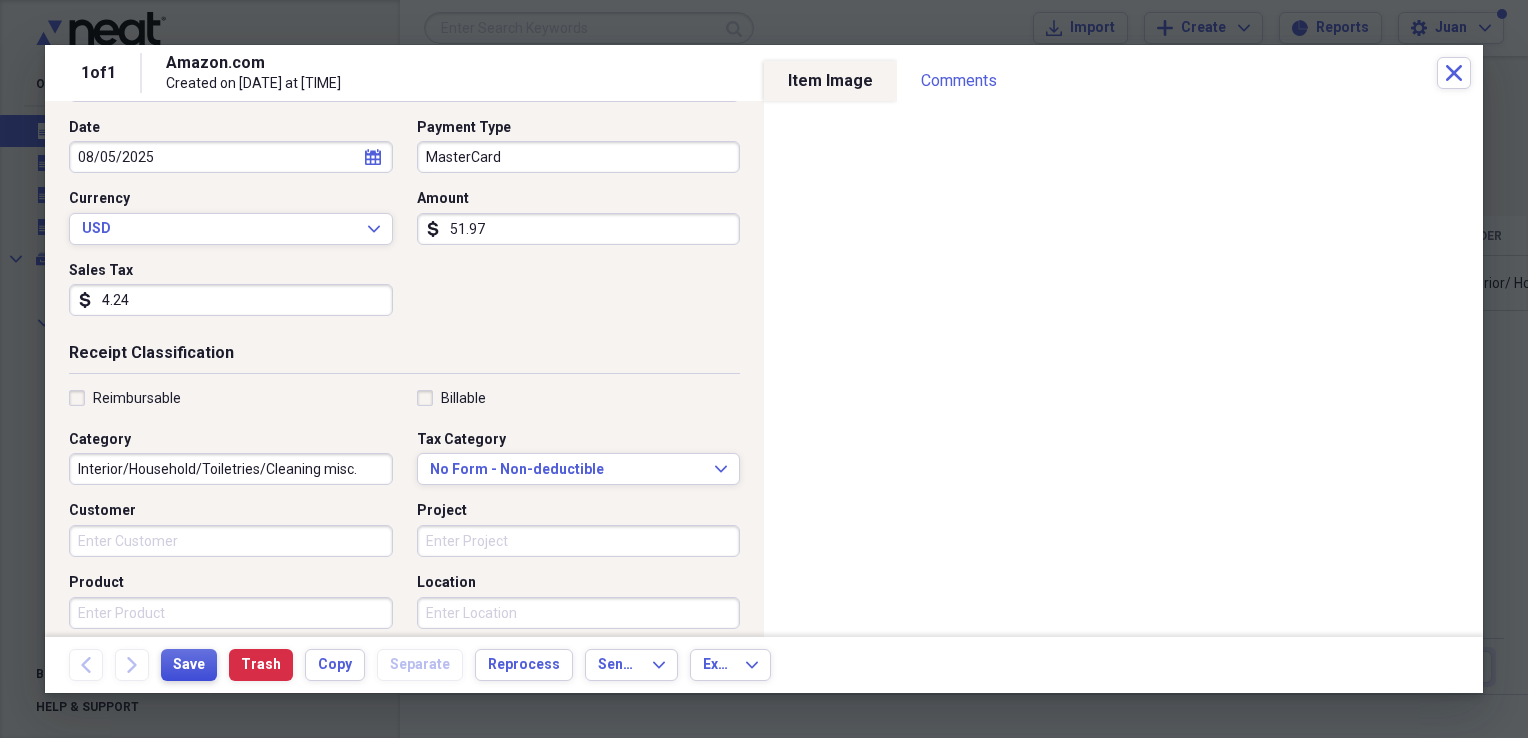 click on "Save" at bounding box center [189, 665] 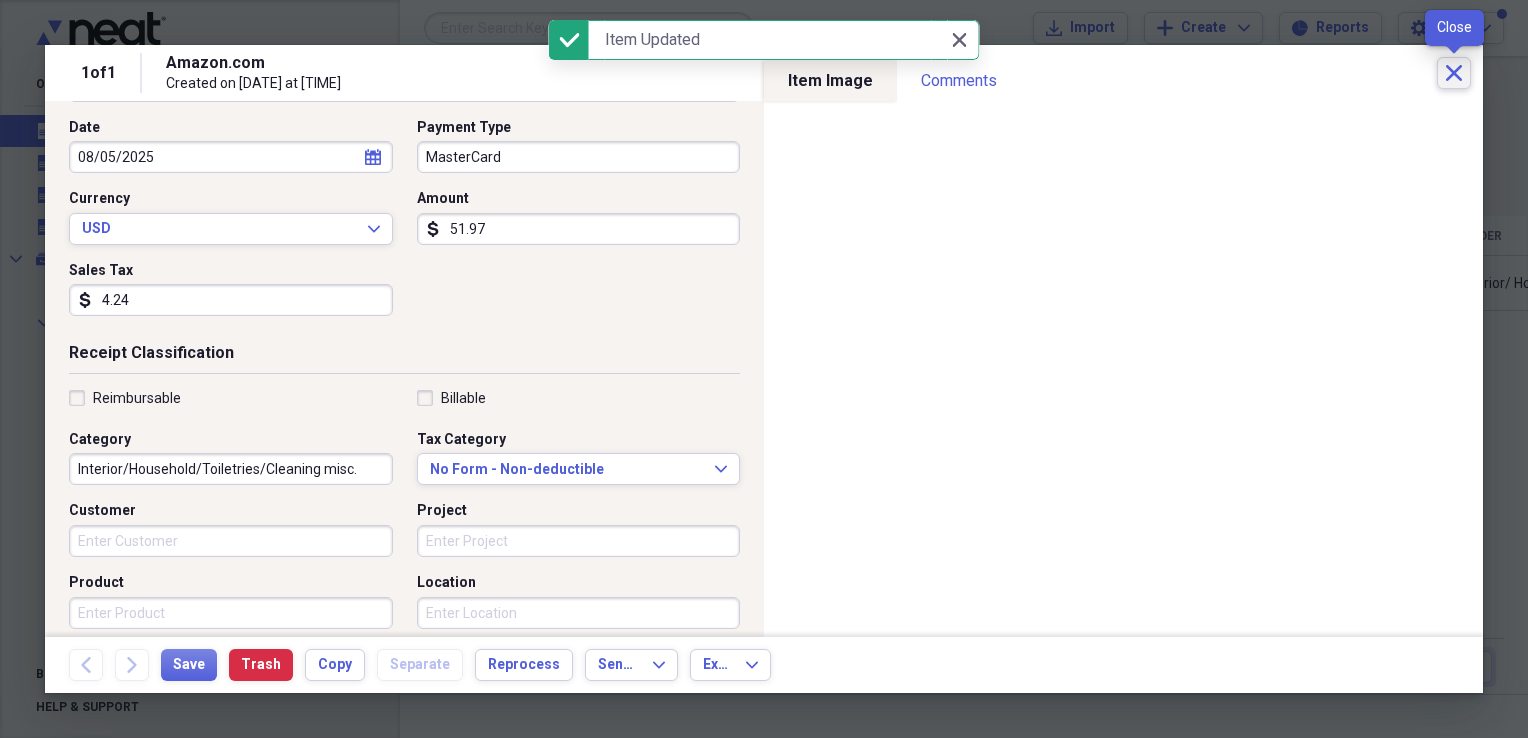 click 